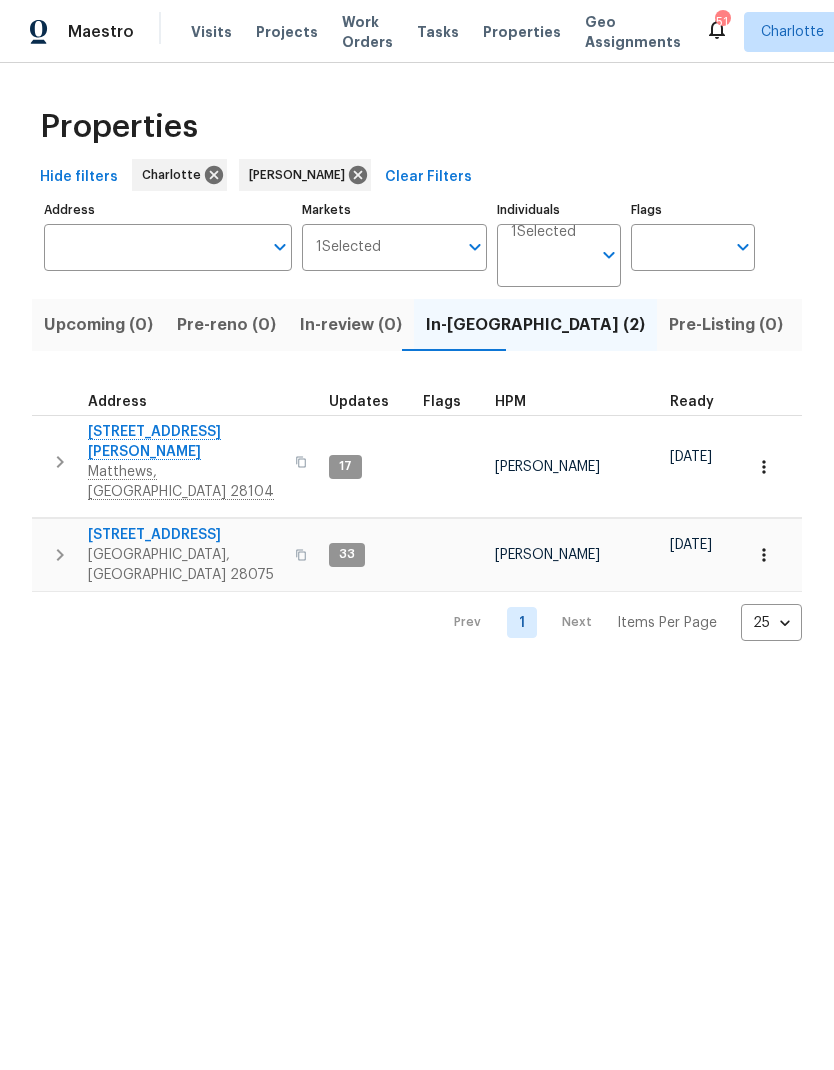 scroll, scrollTop: 0, scrollLeft: 0, axis: both 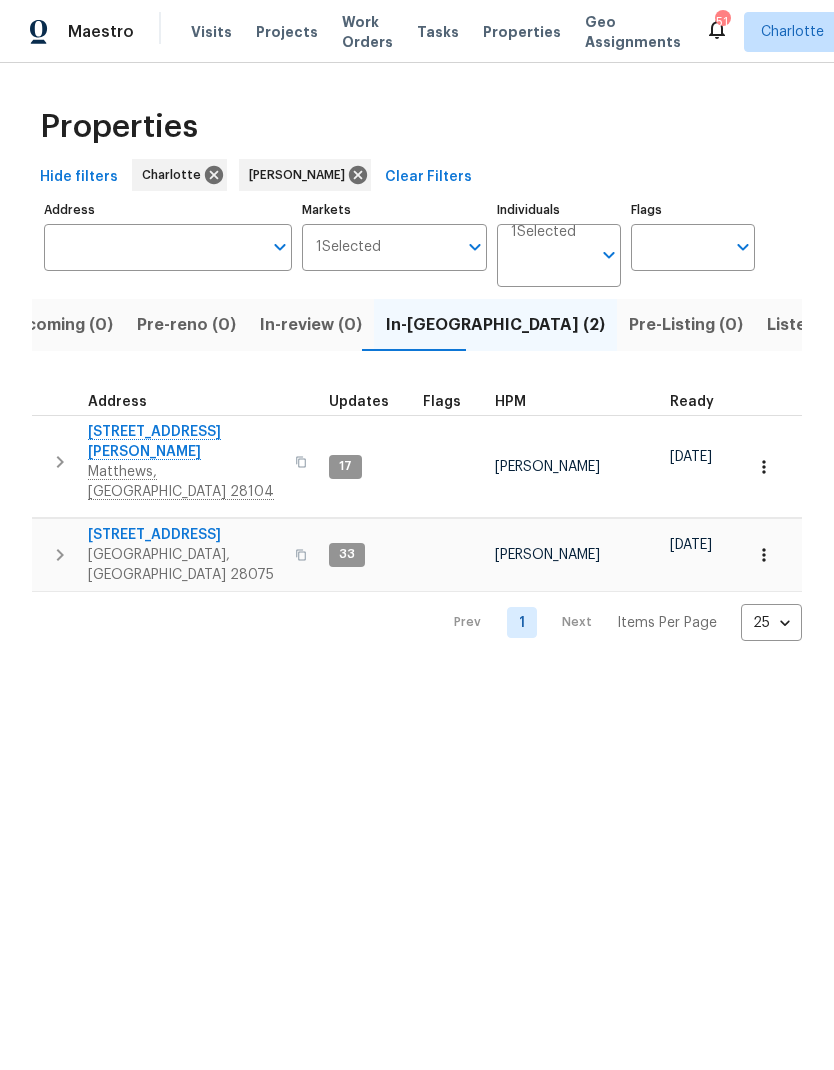 click on "8117 Shannon Woods Ln" at bounding box center [185, 442] 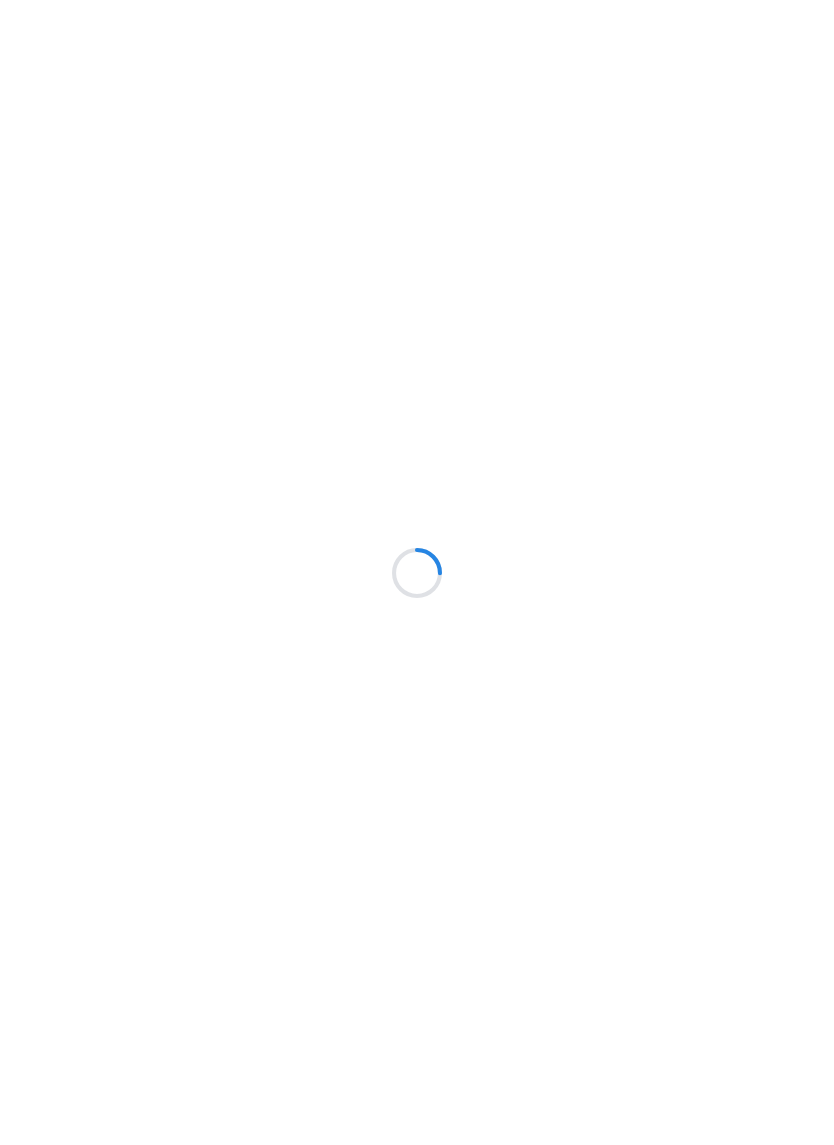 scroll, scrollTop: 0, scrollLeft: 0, axis: both 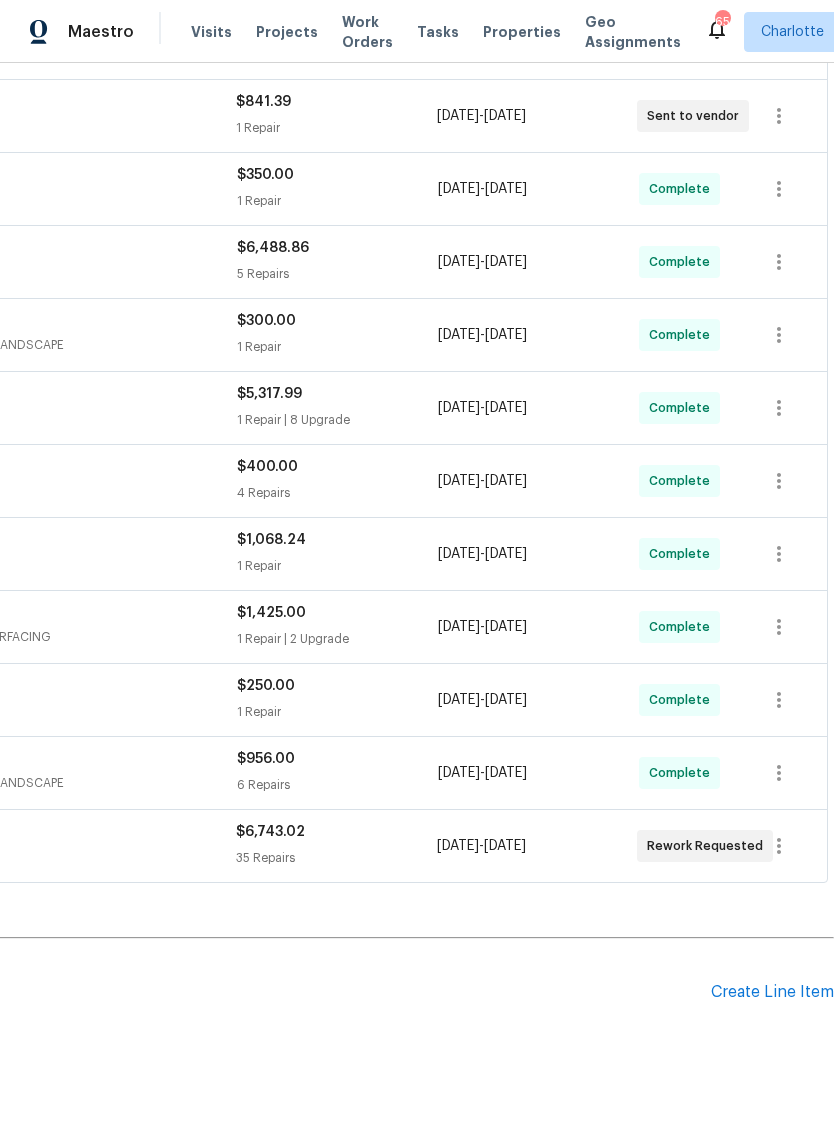 click on "Create Line Item" at bounding box center (772, 992) 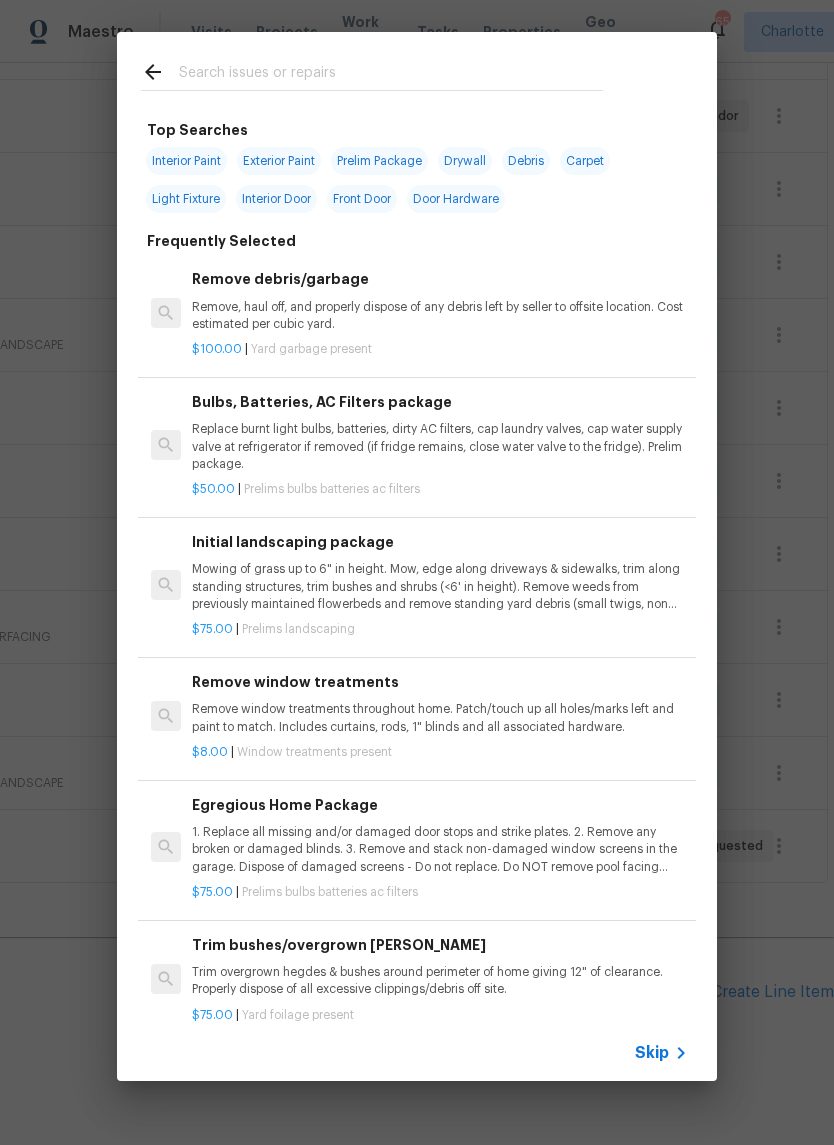 click at bounding box center [391, 75] 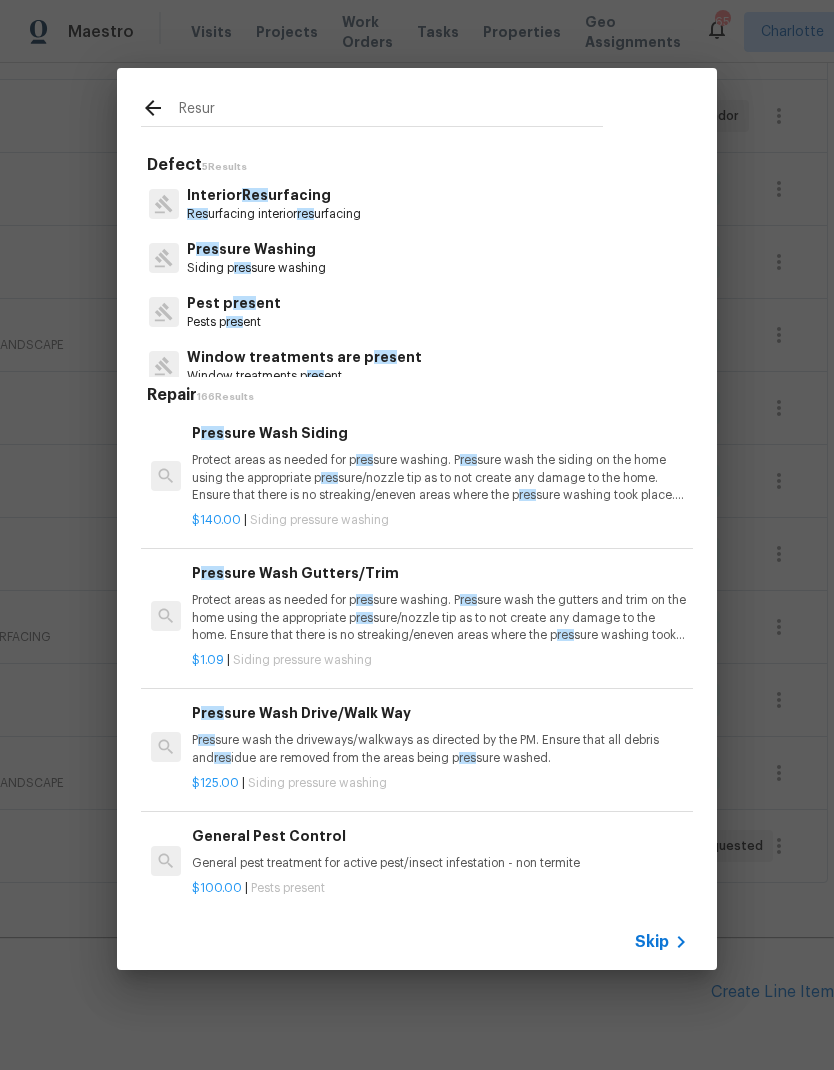 type on "Resurf" 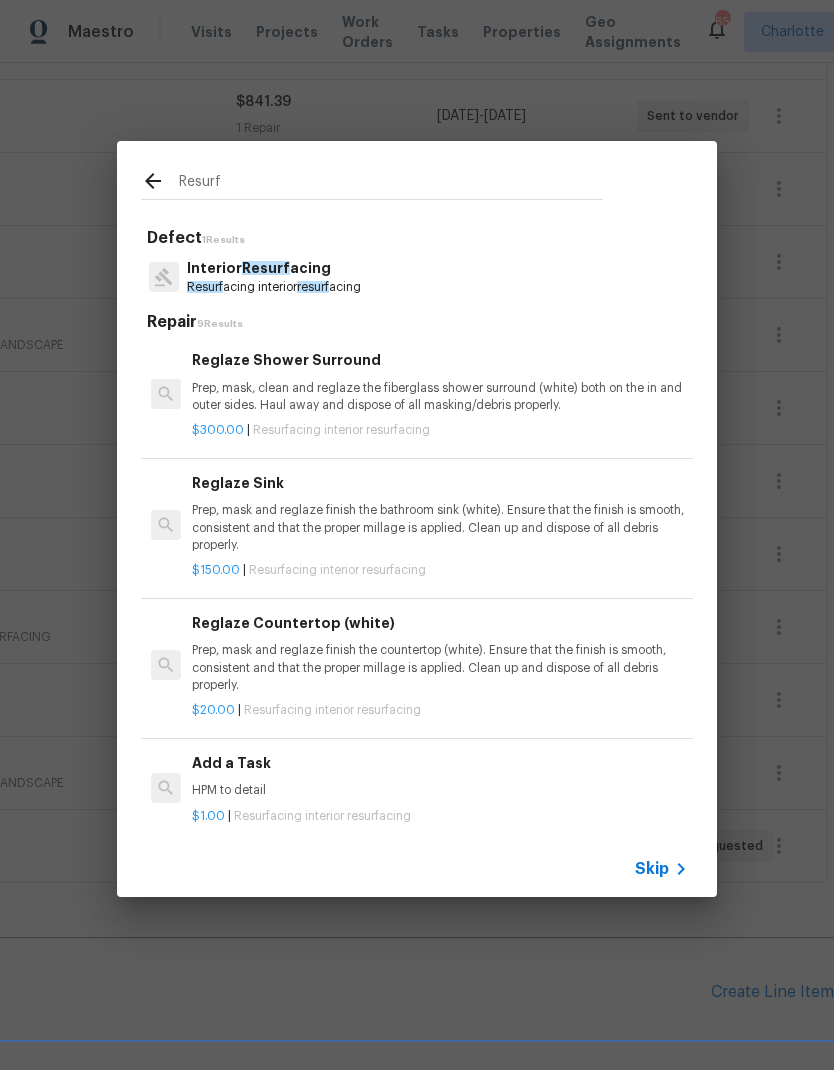click on "Interior  Resurf acing" at bounding box center [274, 268] 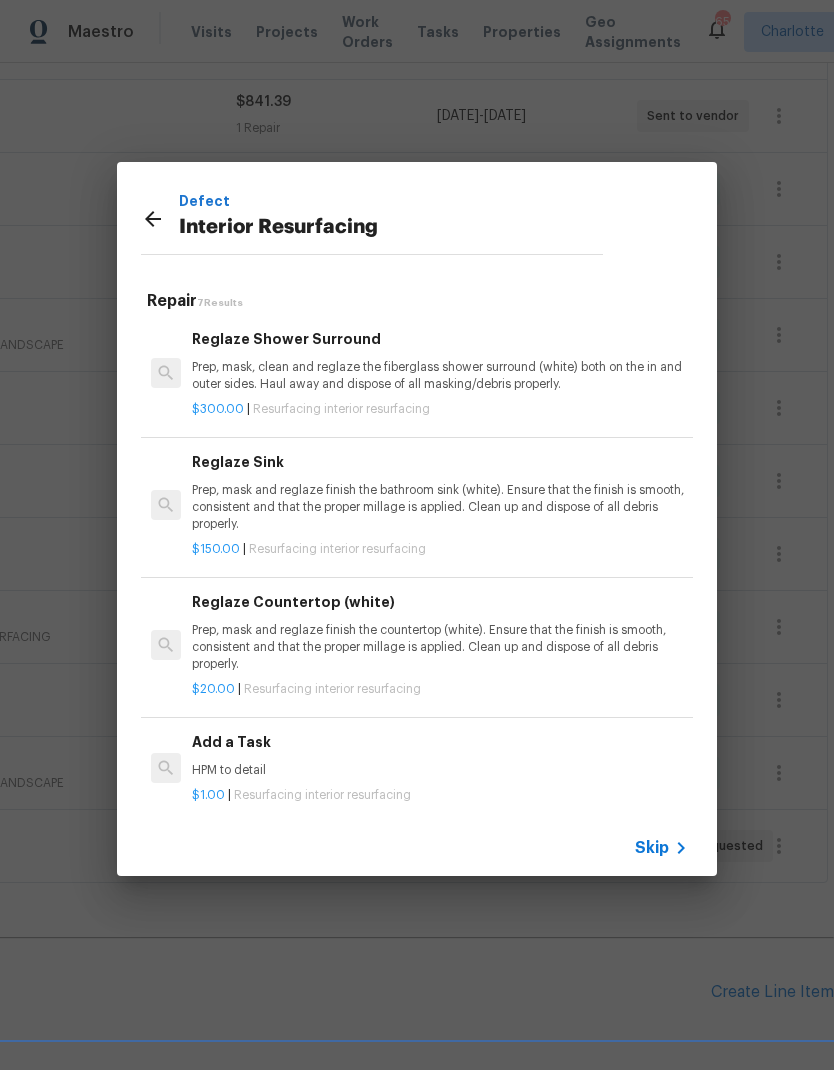 click on "Prep, mask and reglaze finish the countertop (white). Ensure that the finish is smooth, consistent and that the proper millage is applied. Clean up and dispose of all debris properly." at bounding box center [440, 647] 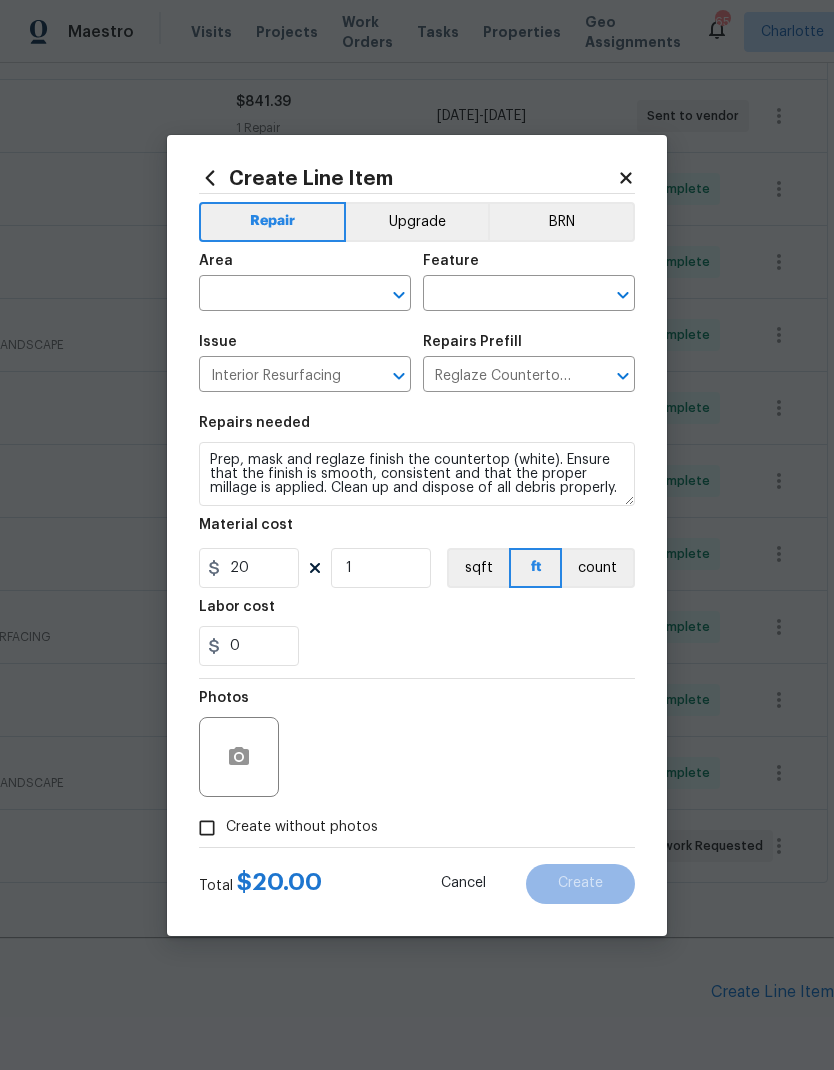 click at bounding box center [277, 295] 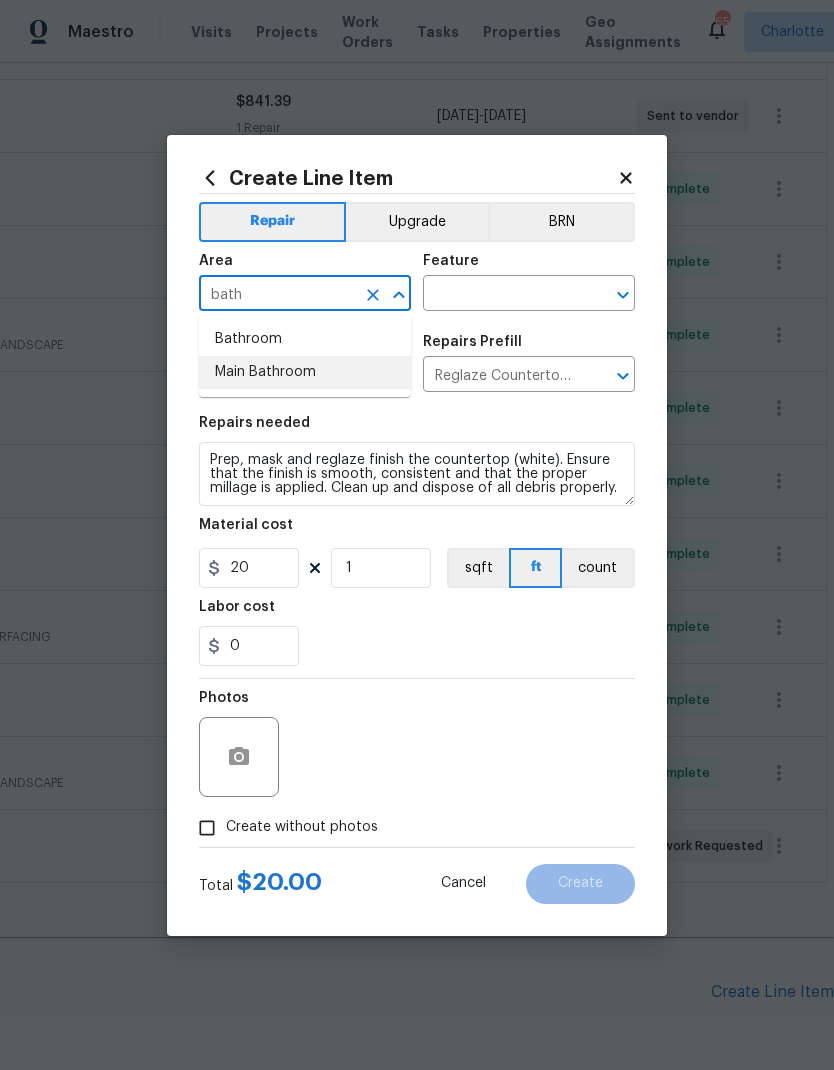 click on "Main Bathroom" at bounding box center [305, 372] 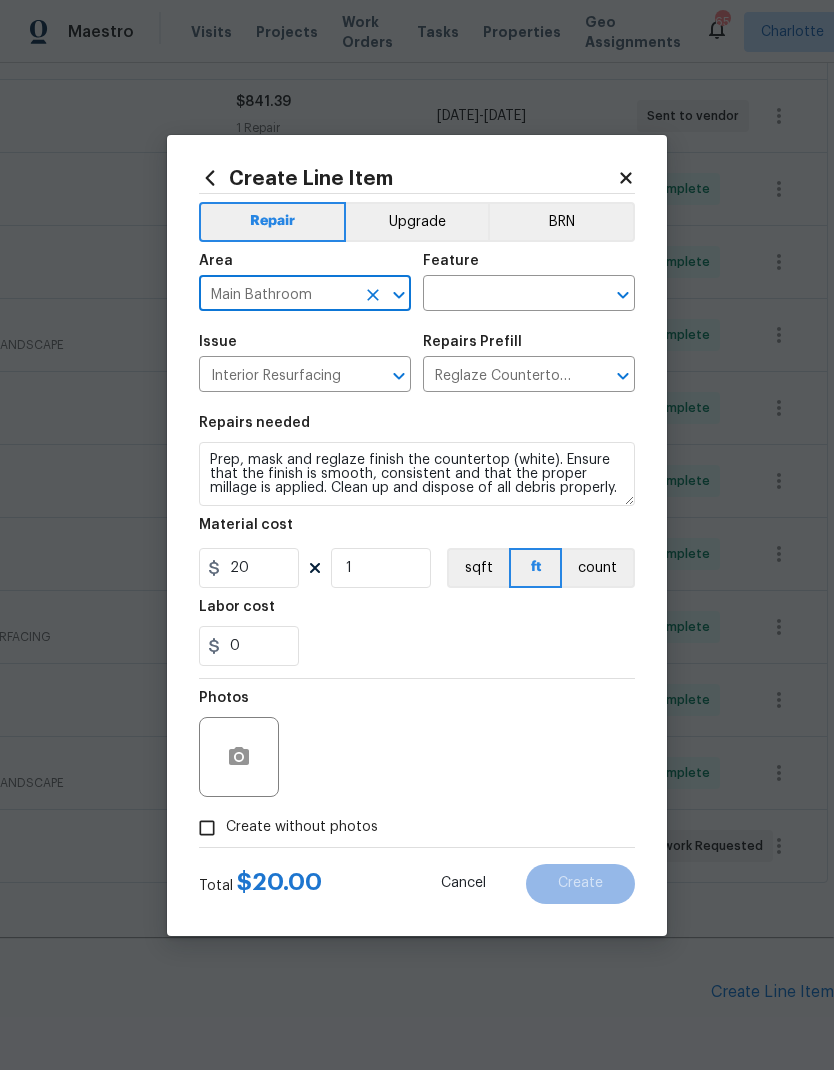 click at bounding box center (501, 295) 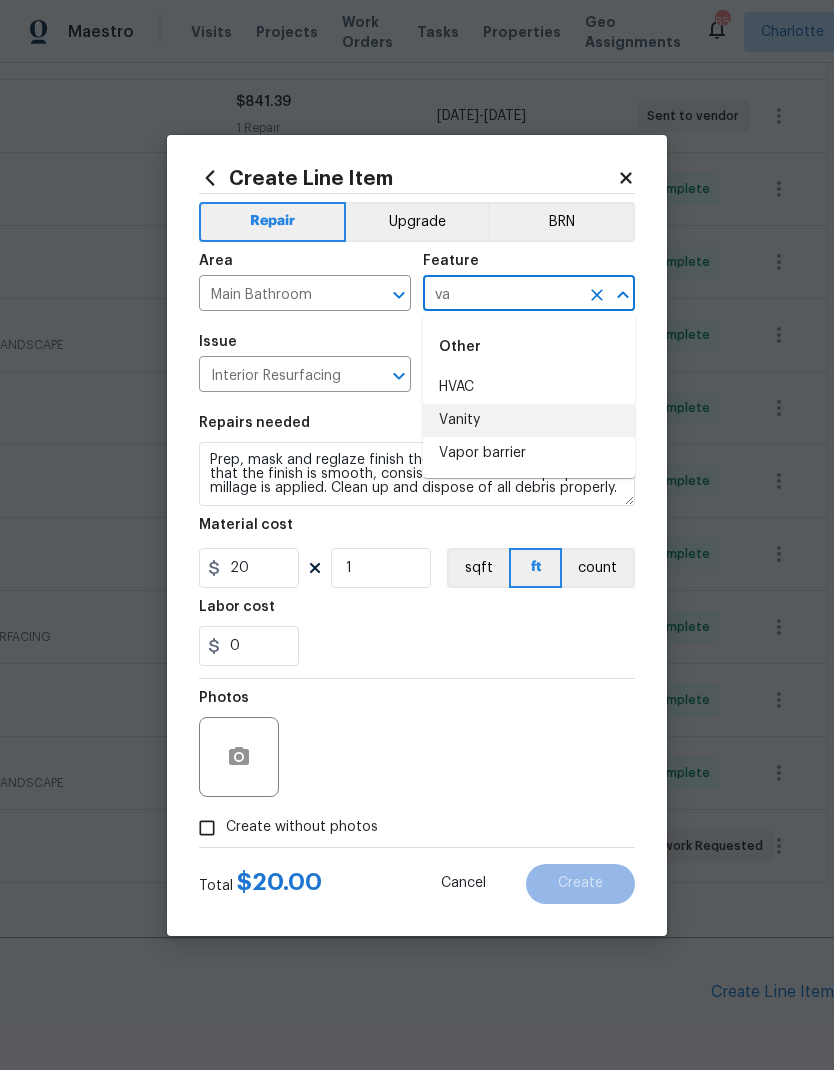 click on "Vanity" at bounding box center (529, 420) 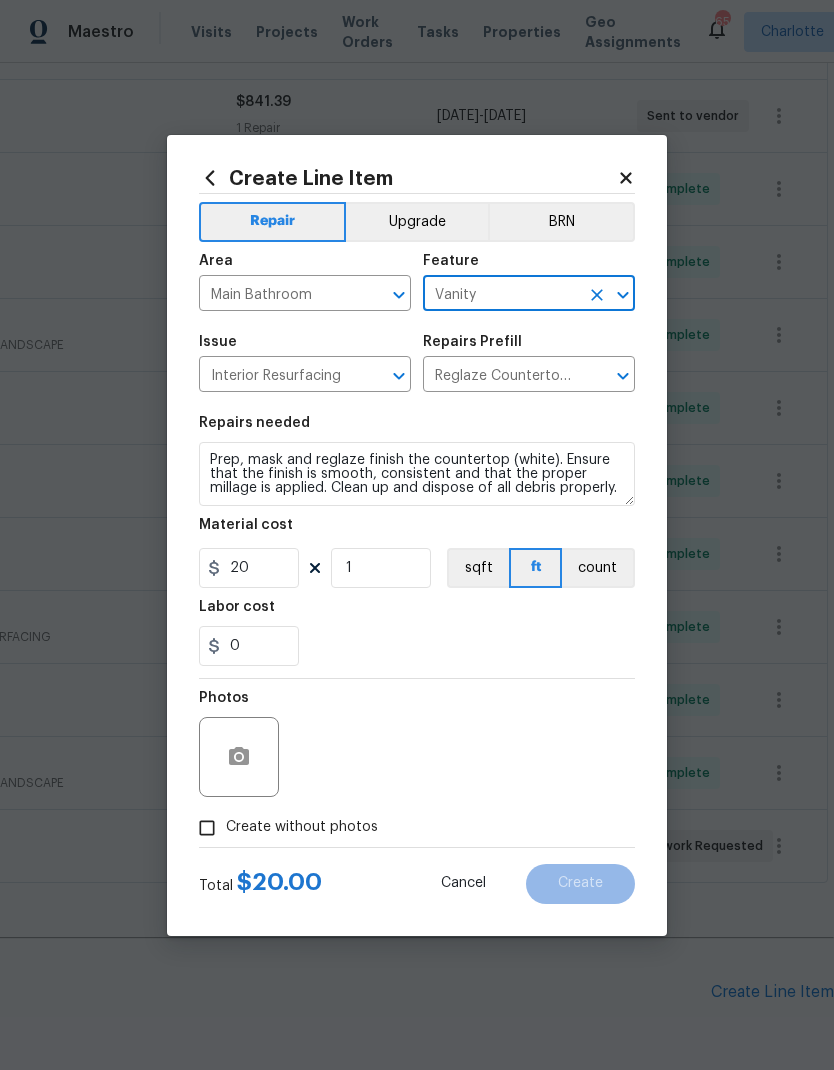 click on "Upgrade" at bounding box center [417, 222] 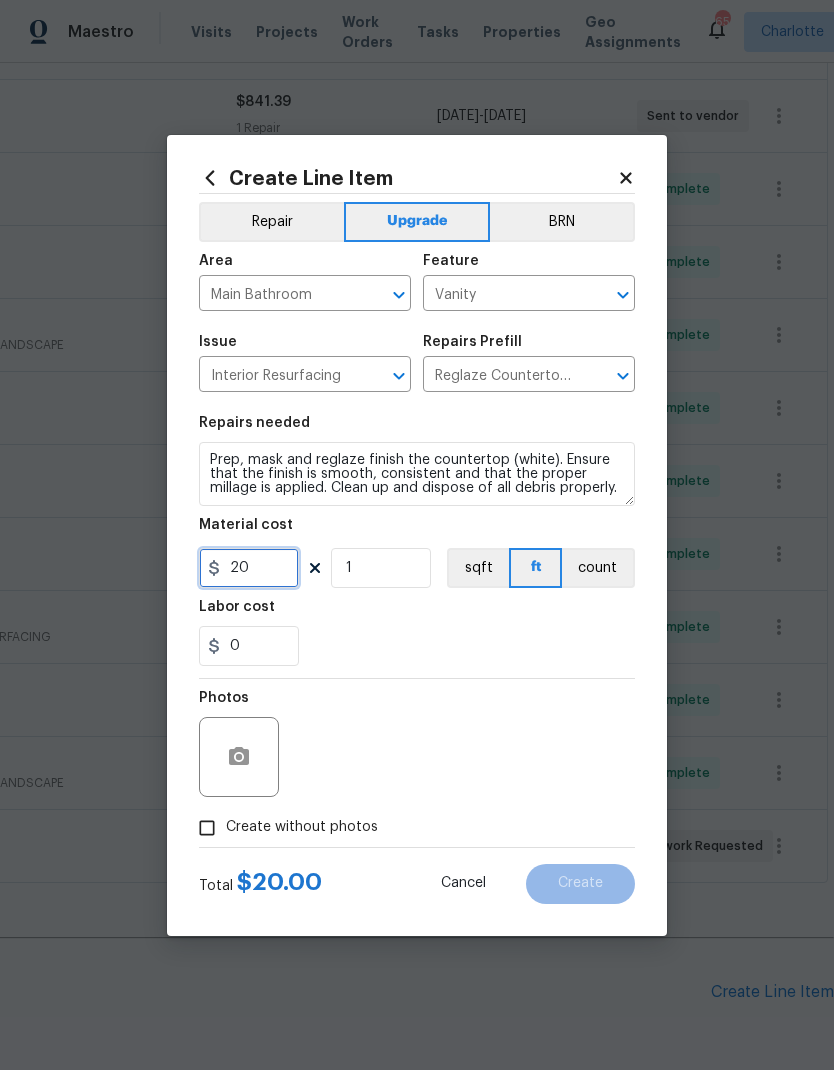 click on "20" at bounding box center (249, 568) 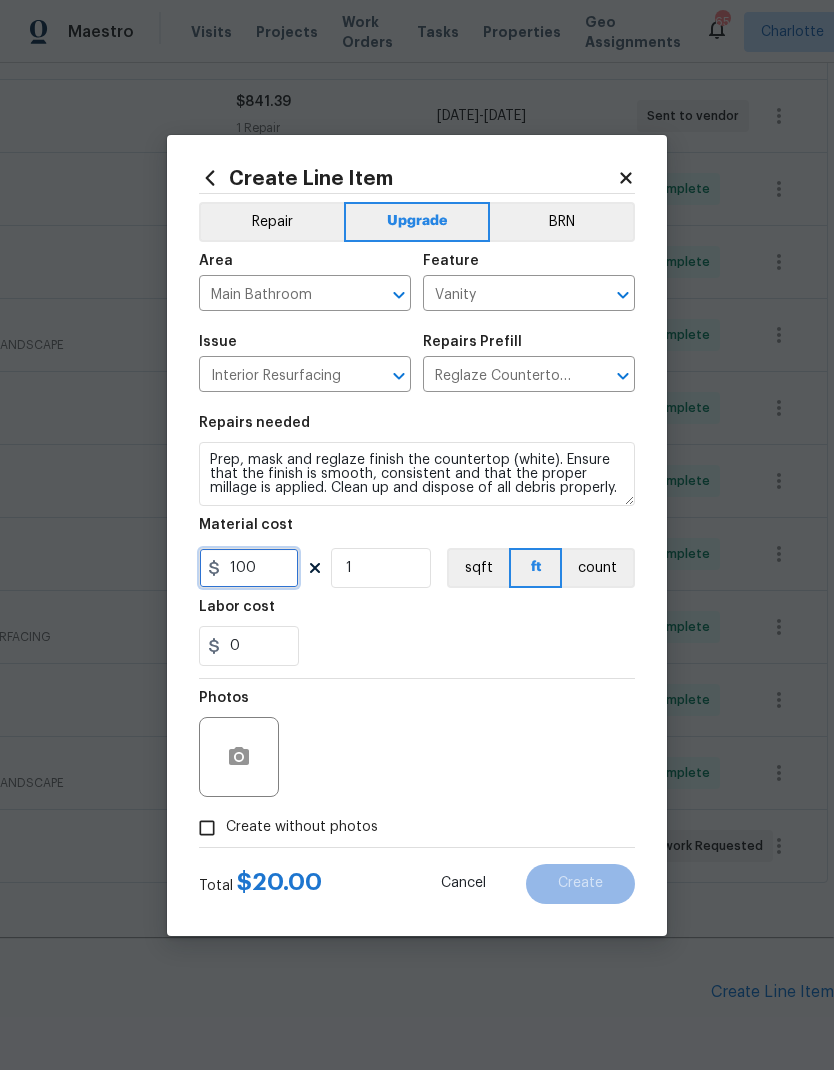 type on "100" 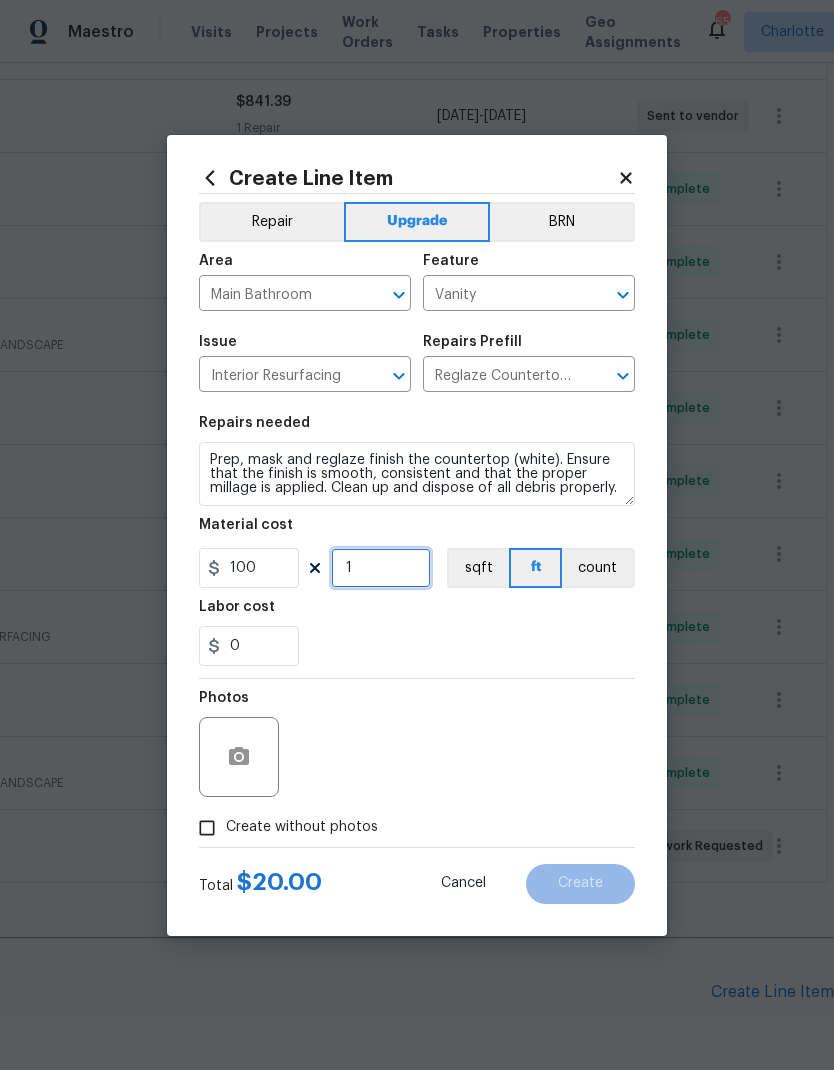 click on "1" at bounding box center (381, 568) 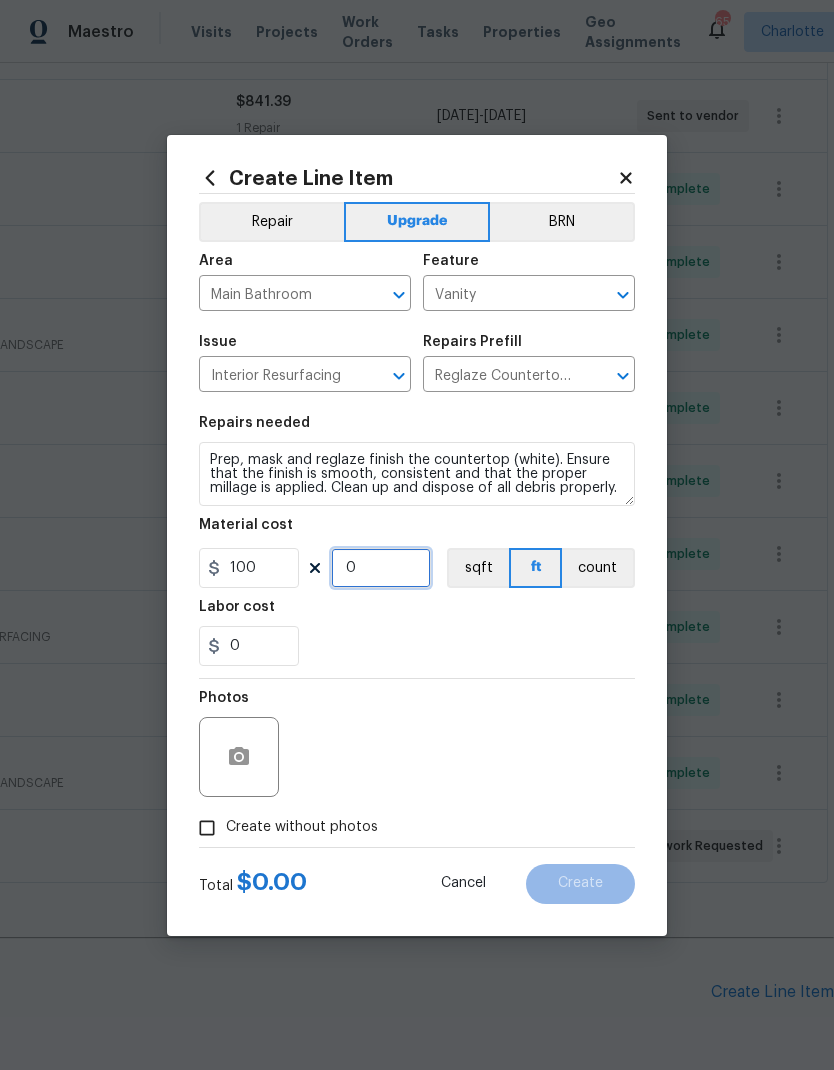 type on "2" 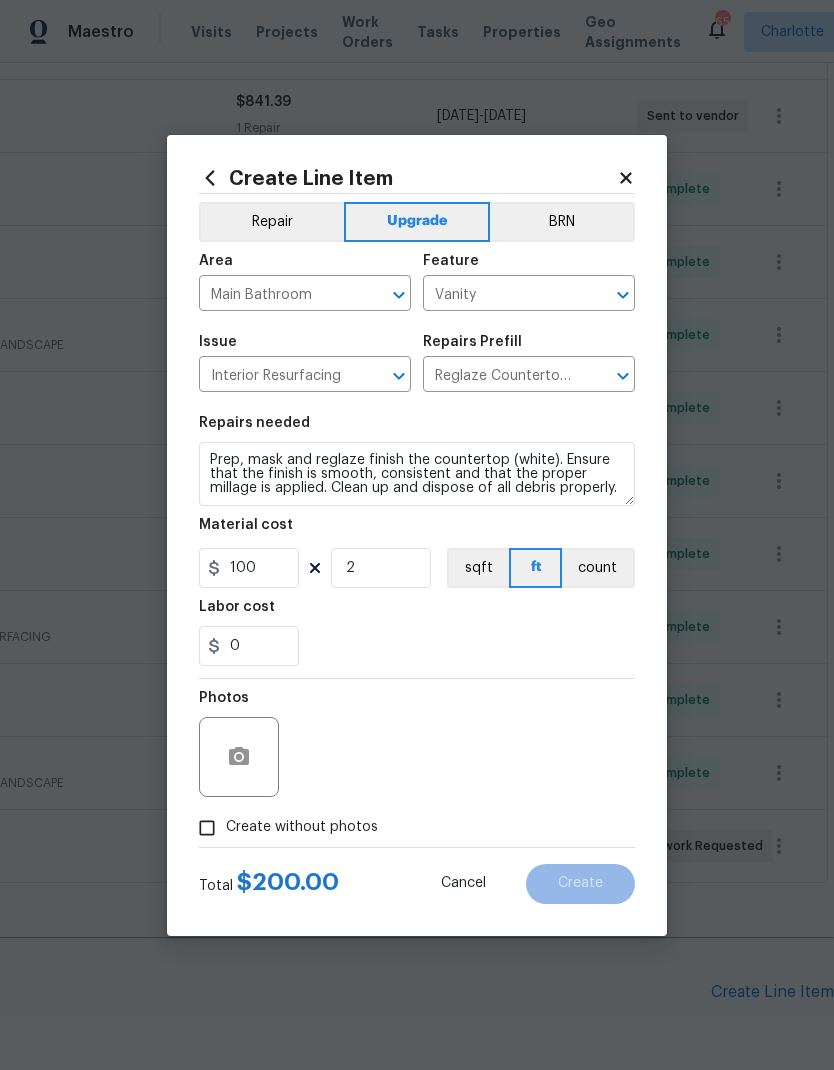 click on "0" at bounding box center [417, 646] 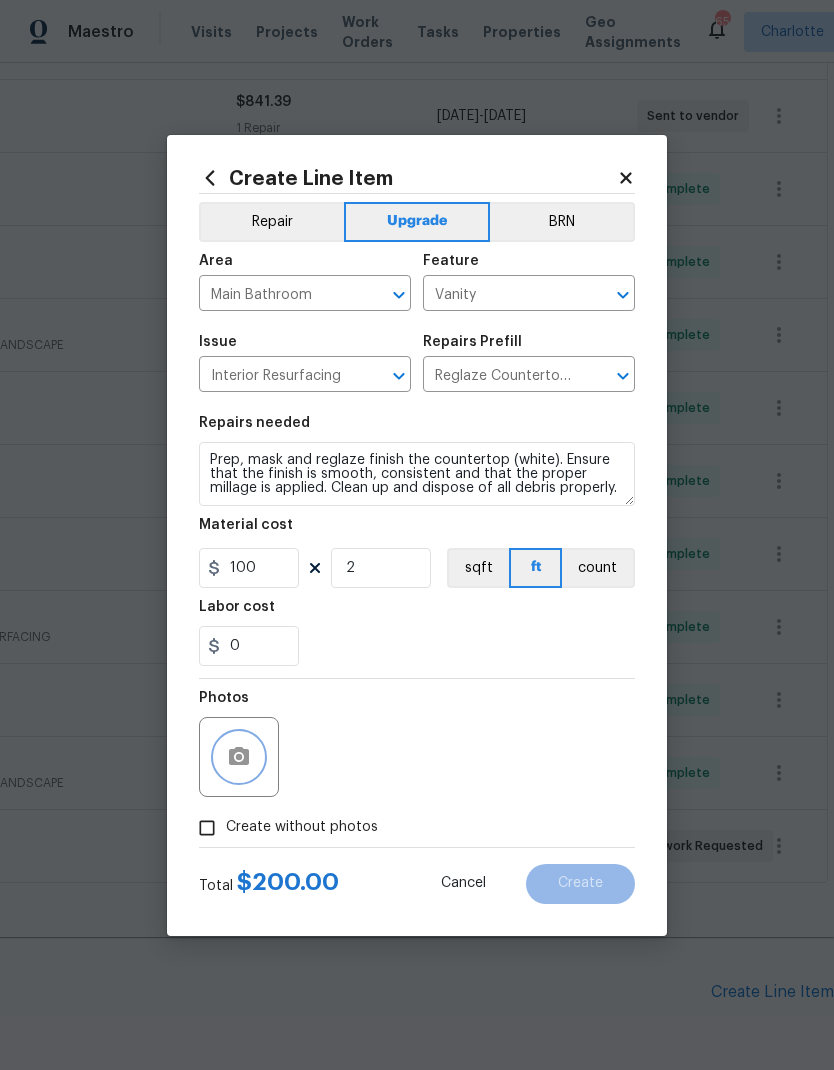 click 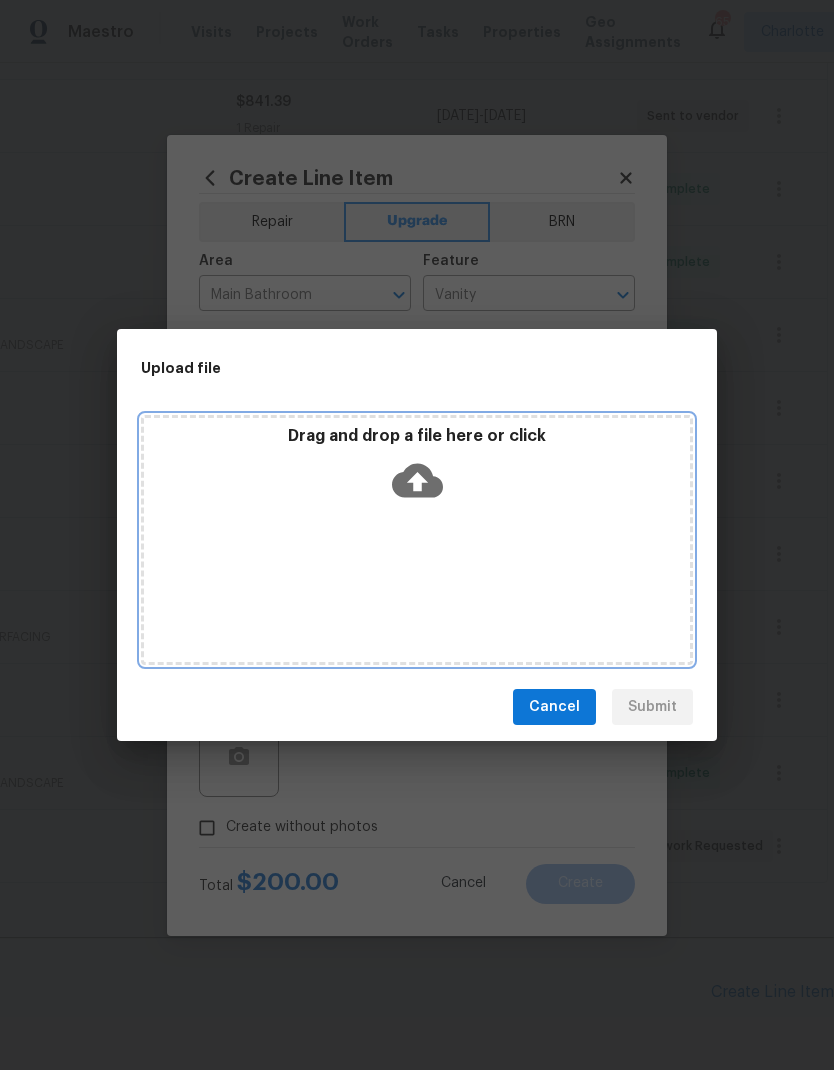 click 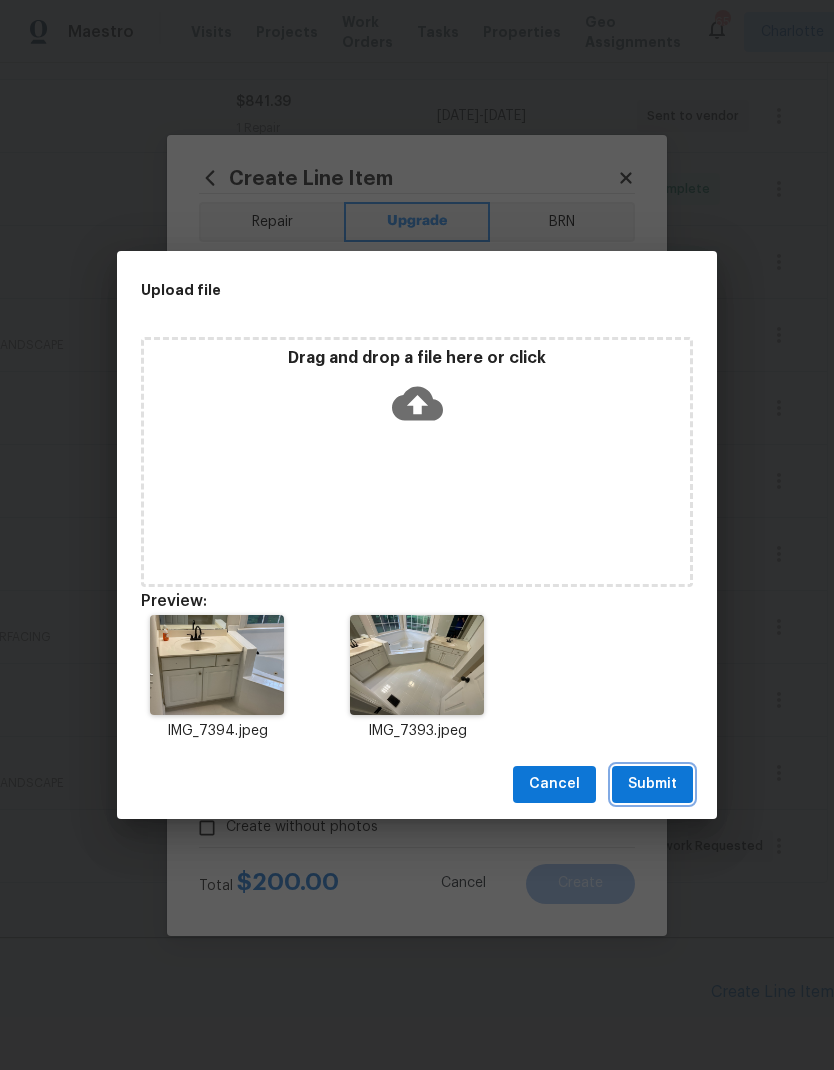 click on "Submit" at bounding box center (652, 784) 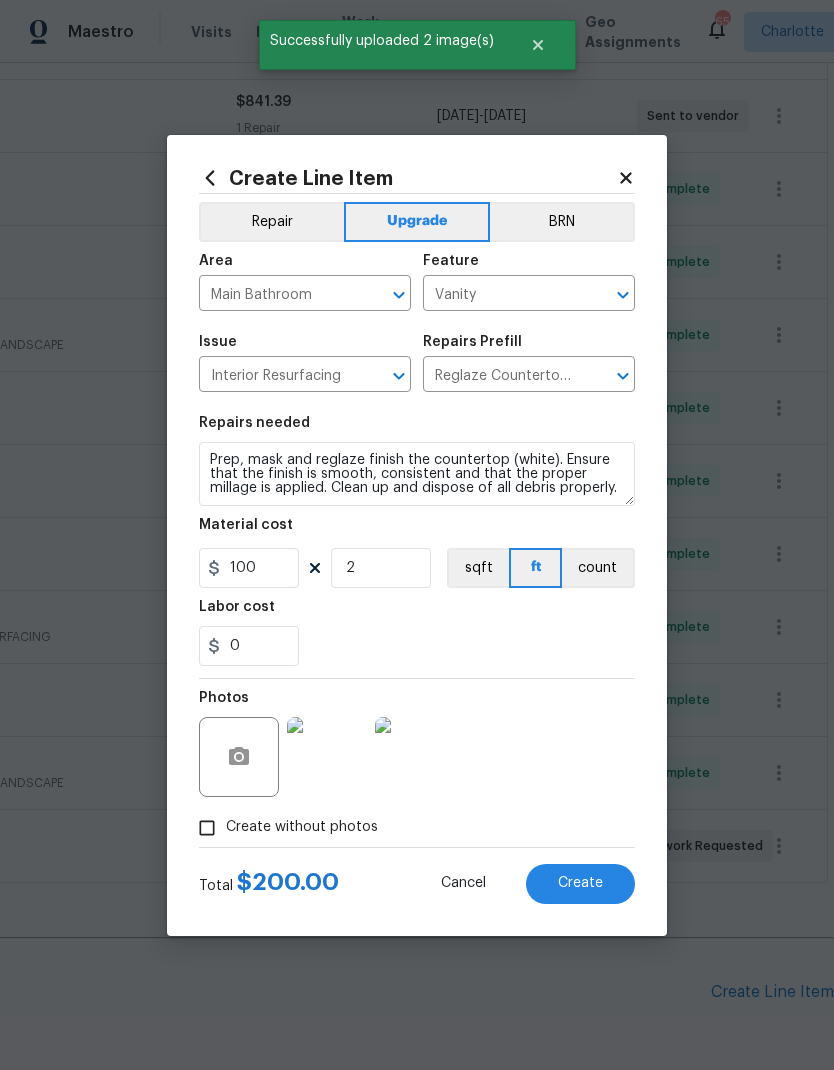 click on "Create" at bounding box center [580, 884] 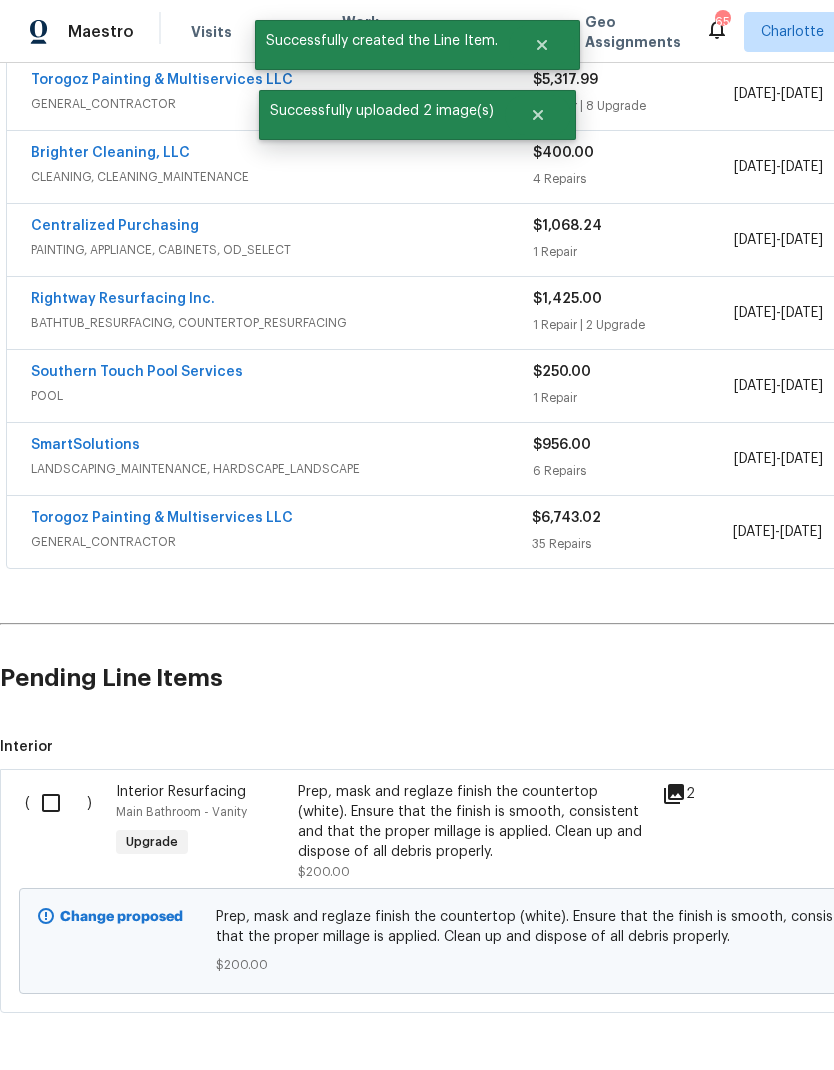 scroll, scrollTop: 753, scrollLeft: 0, axis: vertical 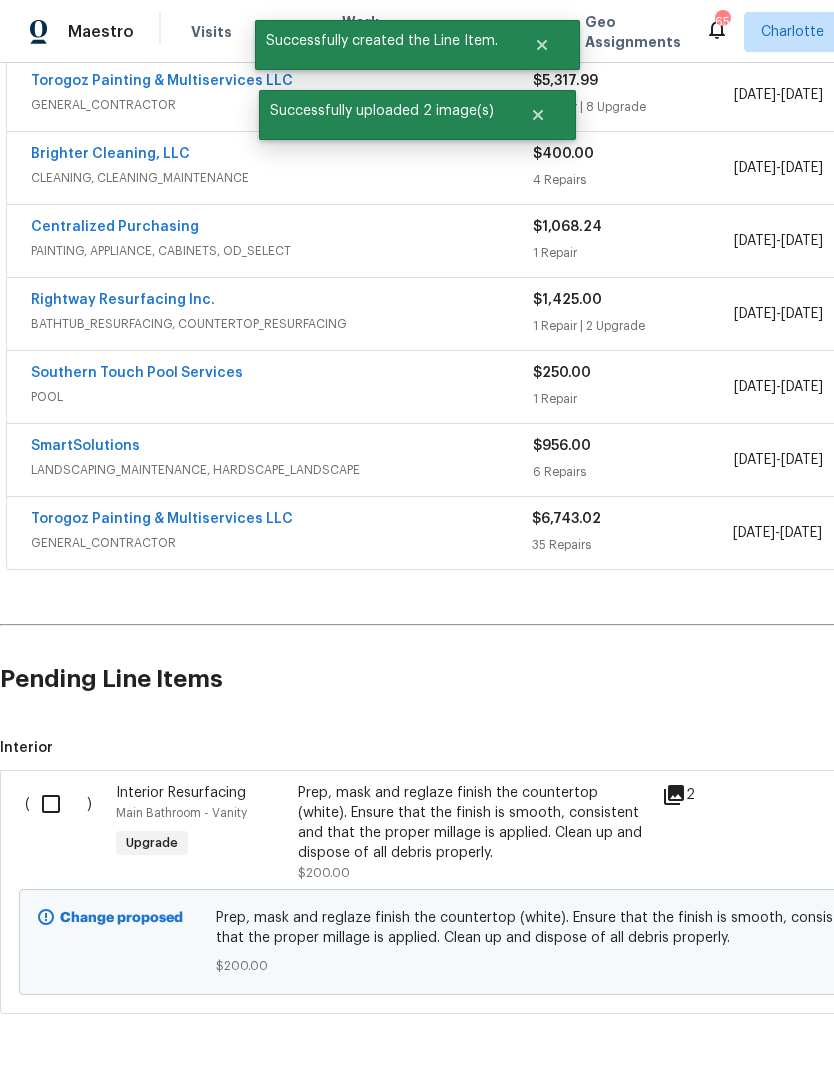 click at bounding box center [58, 804] 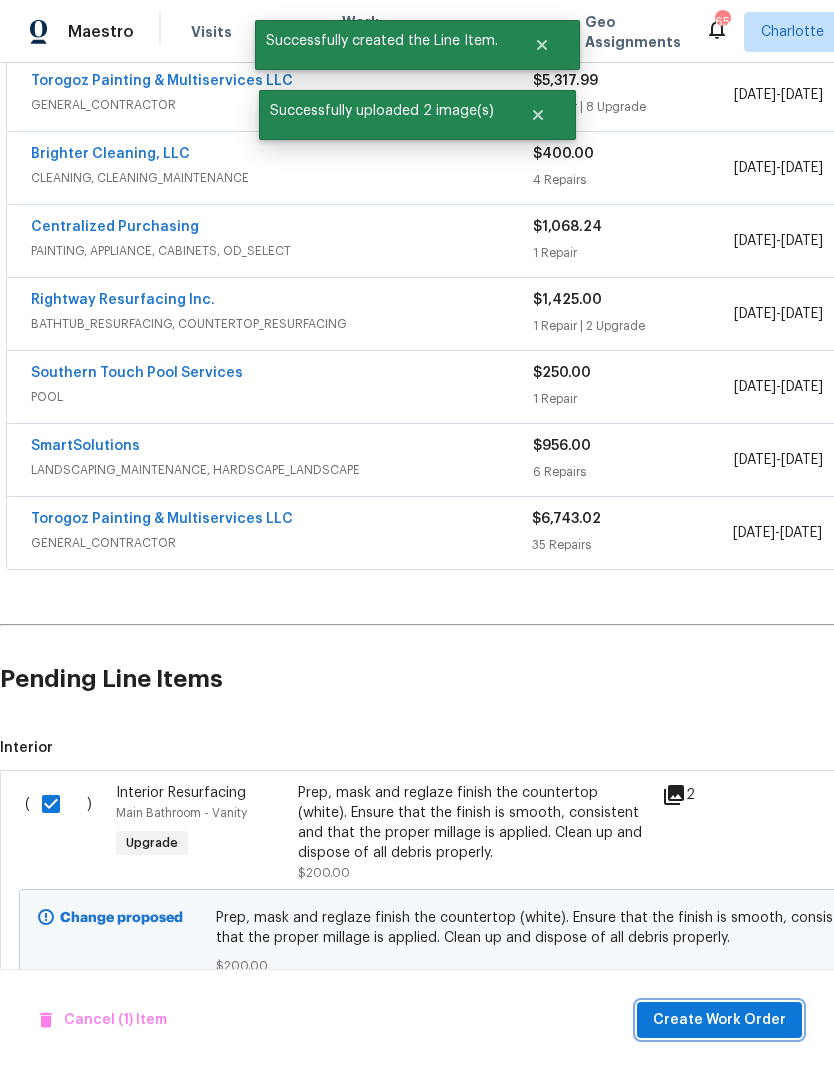 click on "Create Work Order" at bounding box center (719, 1020) 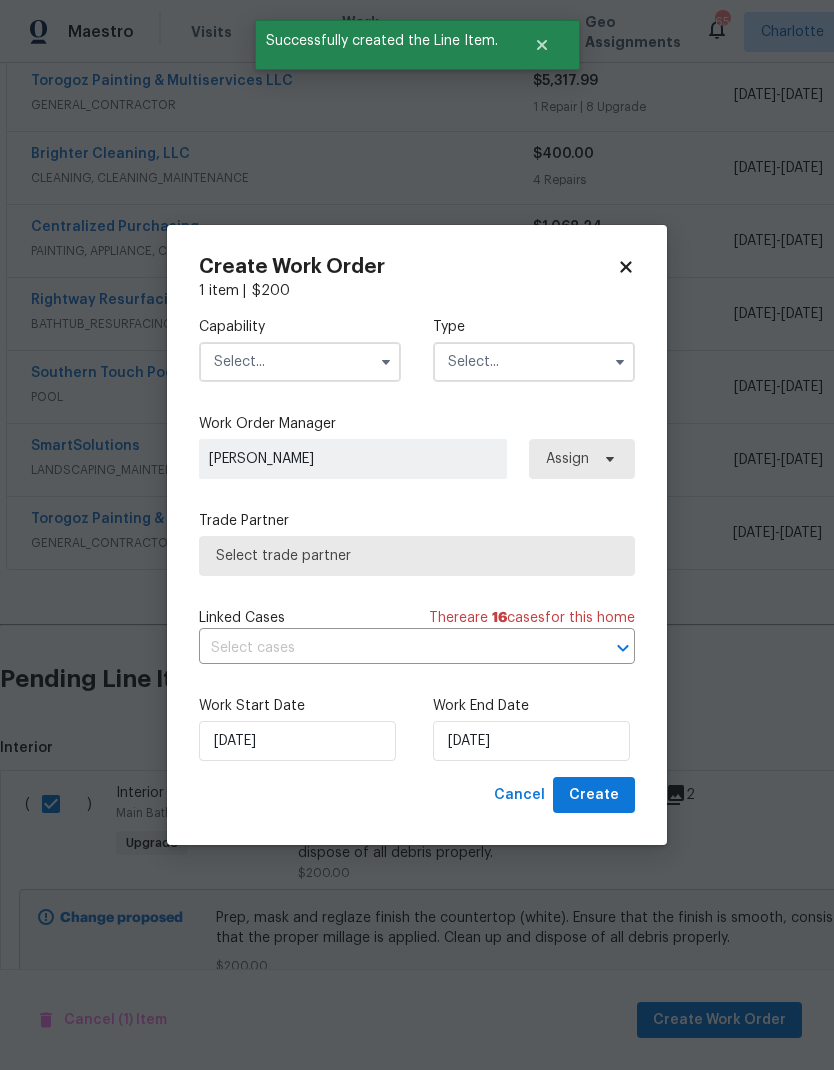 click at bounding box center (300, 362) 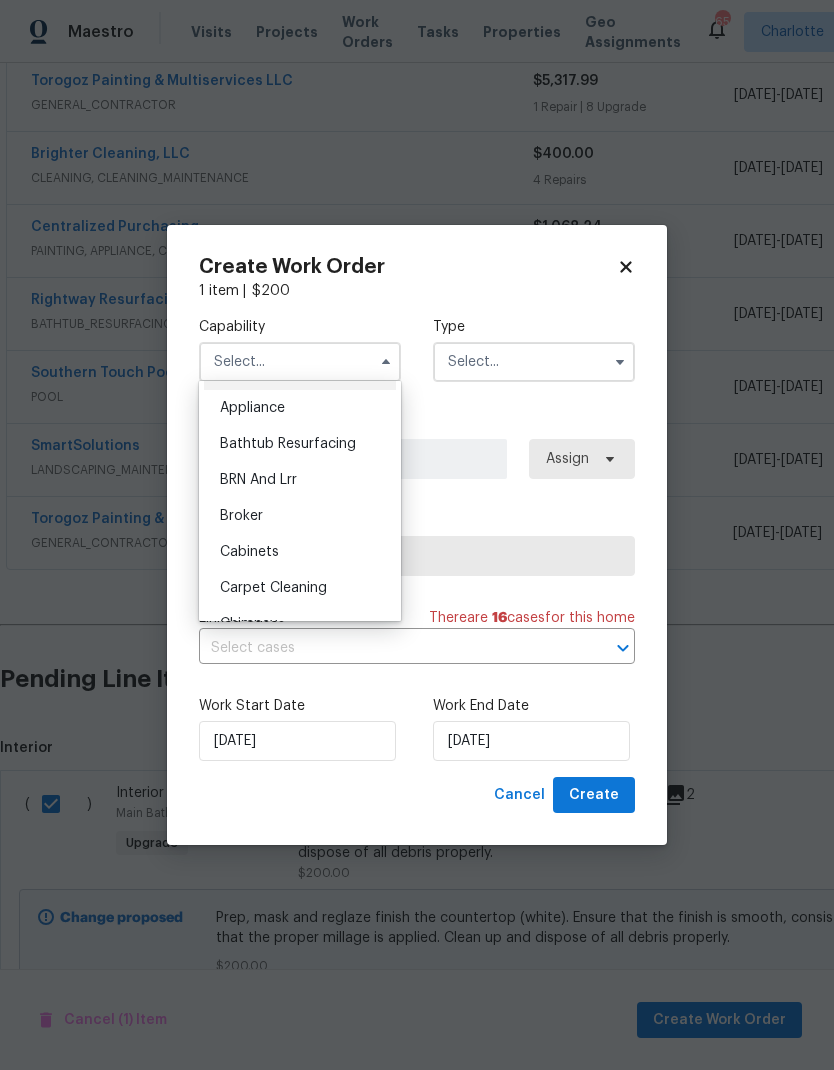 scroll, scrollTop: 23, scrollLeft: 0, axis: vertical 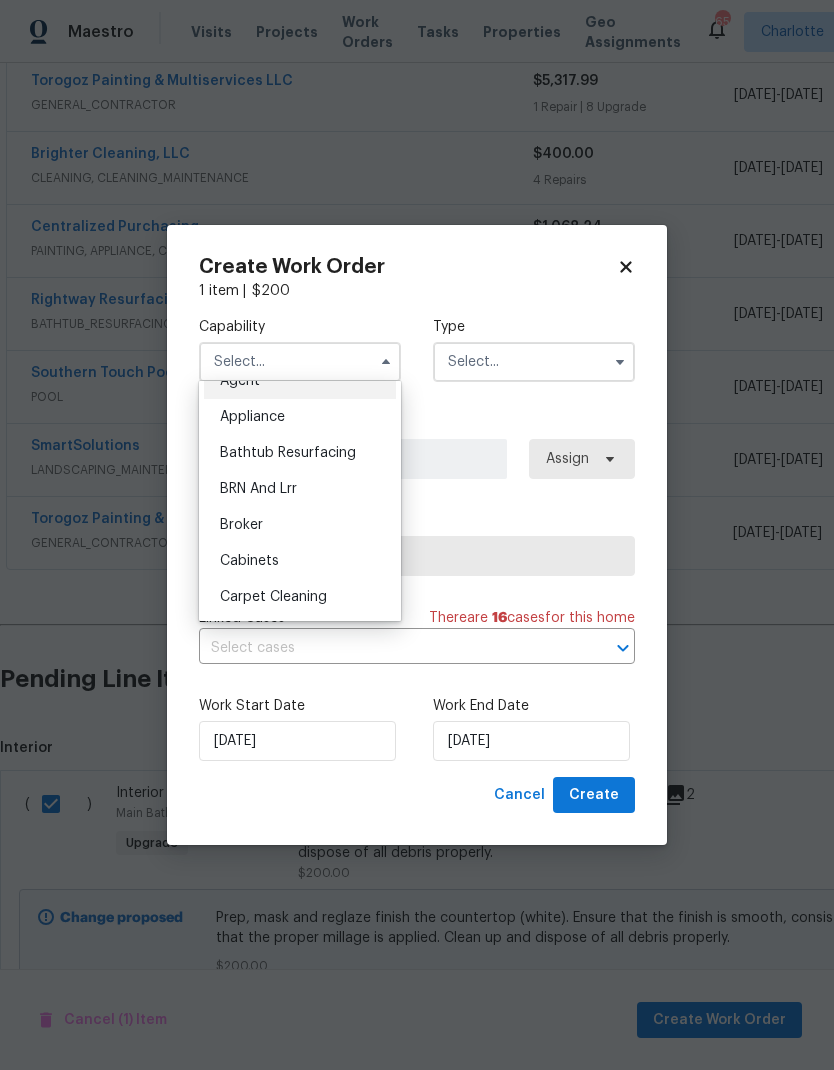 click on "Bathtub Resurfacing" at bounding box center [300, 453] 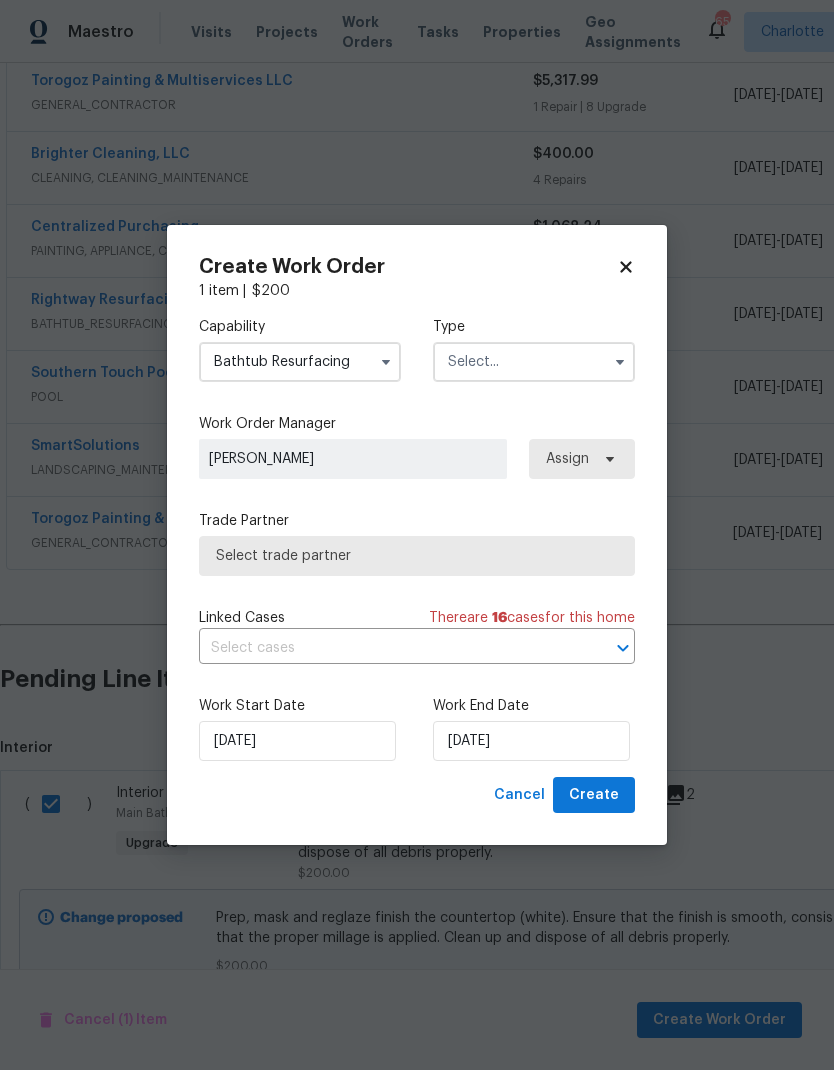click at bounding box center (534, 362) 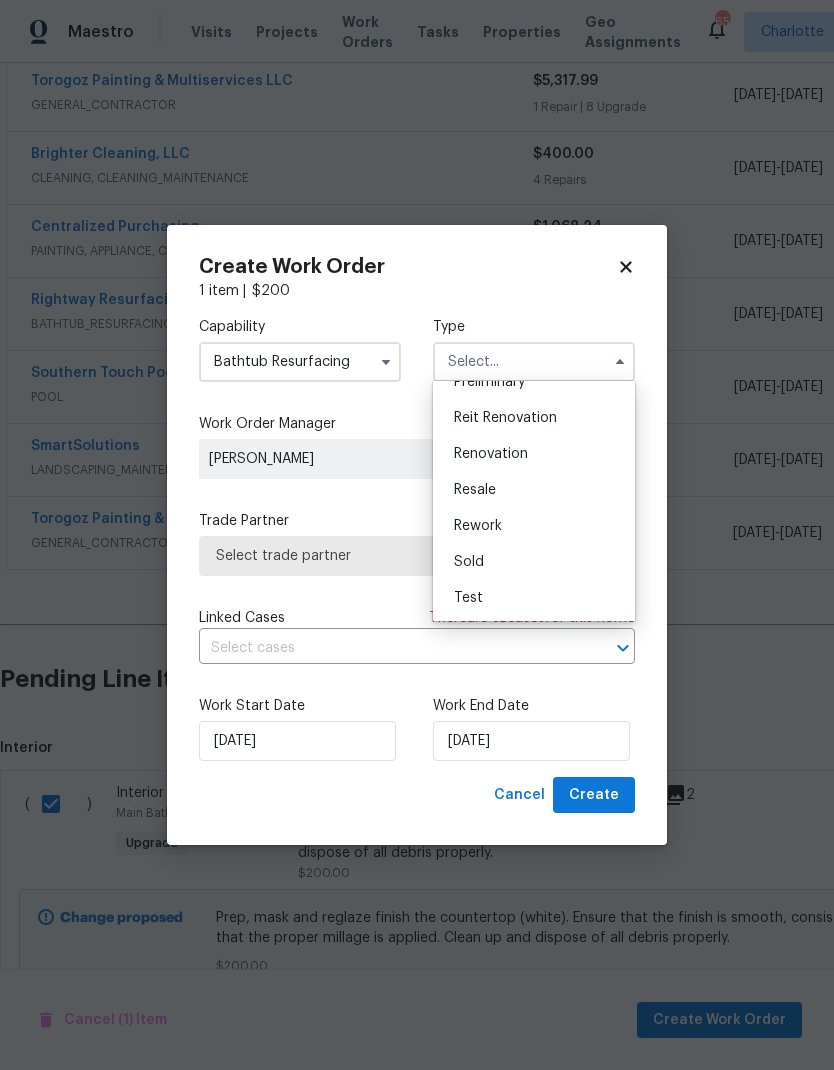scroll, scrollTop: 454, scrollLeft: 0, axis: vertical 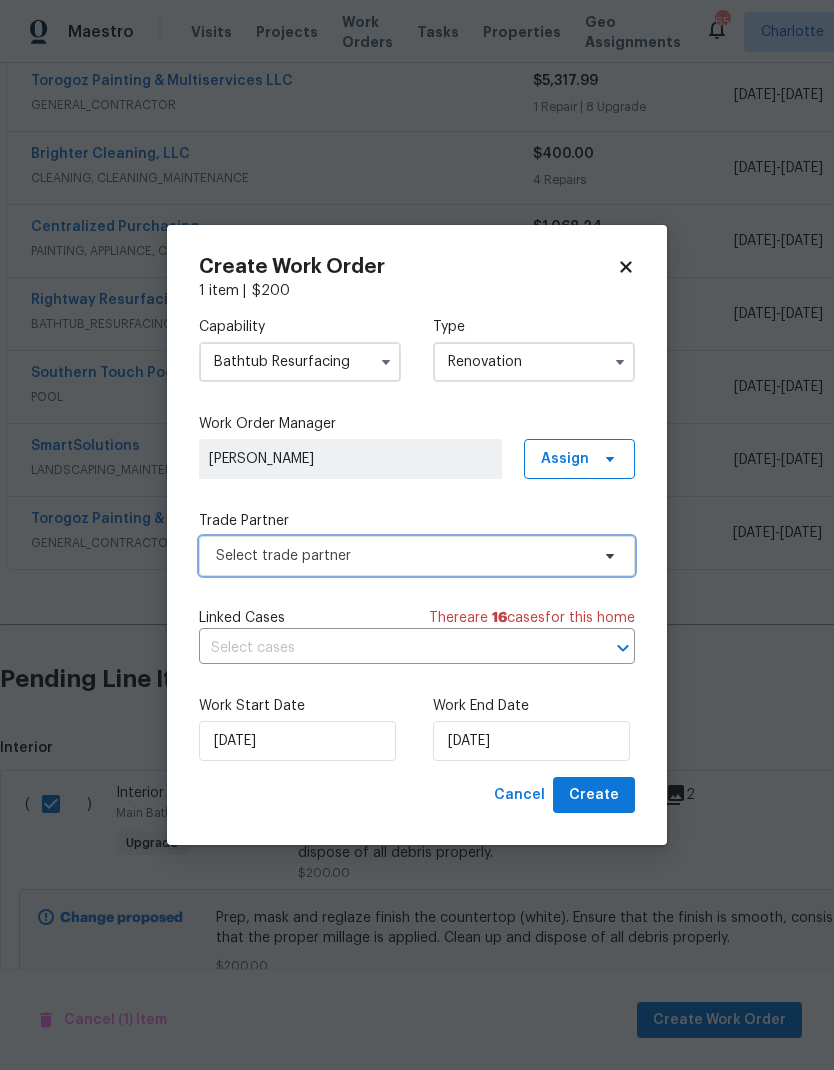 click at bounding box center (607, 556) 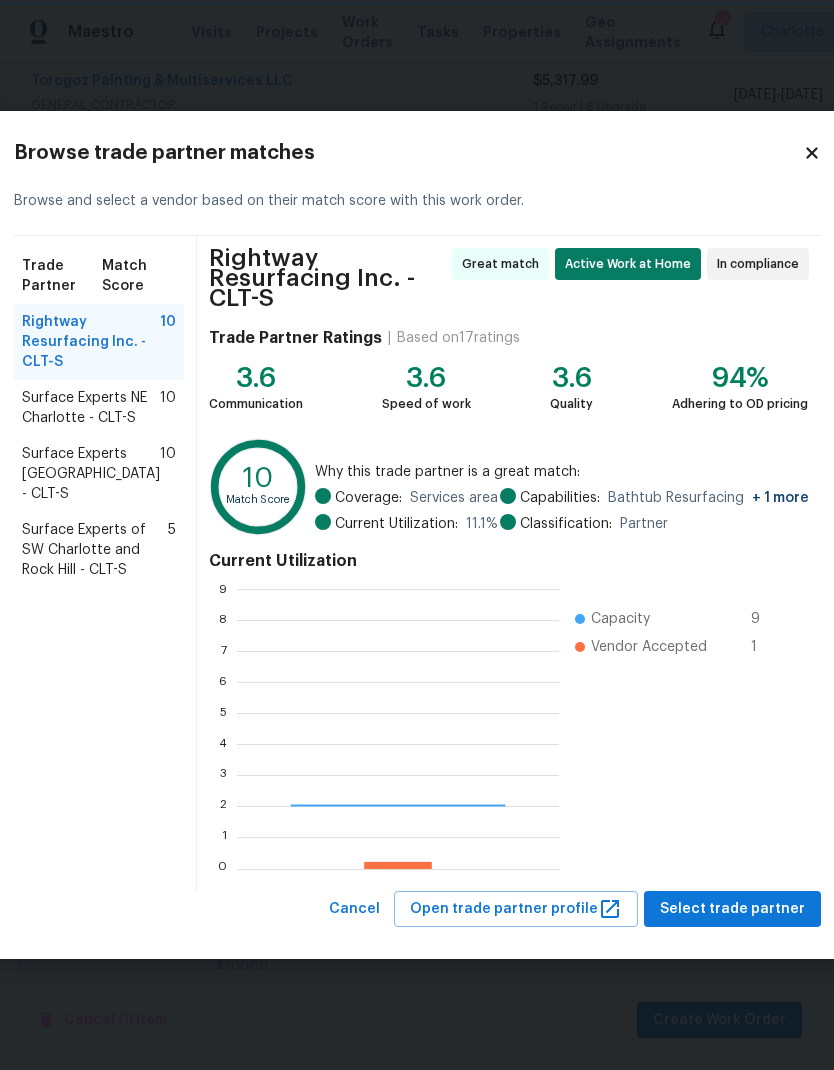 scroll, scrollTop: 2, scrollLeft: 2, axis: both 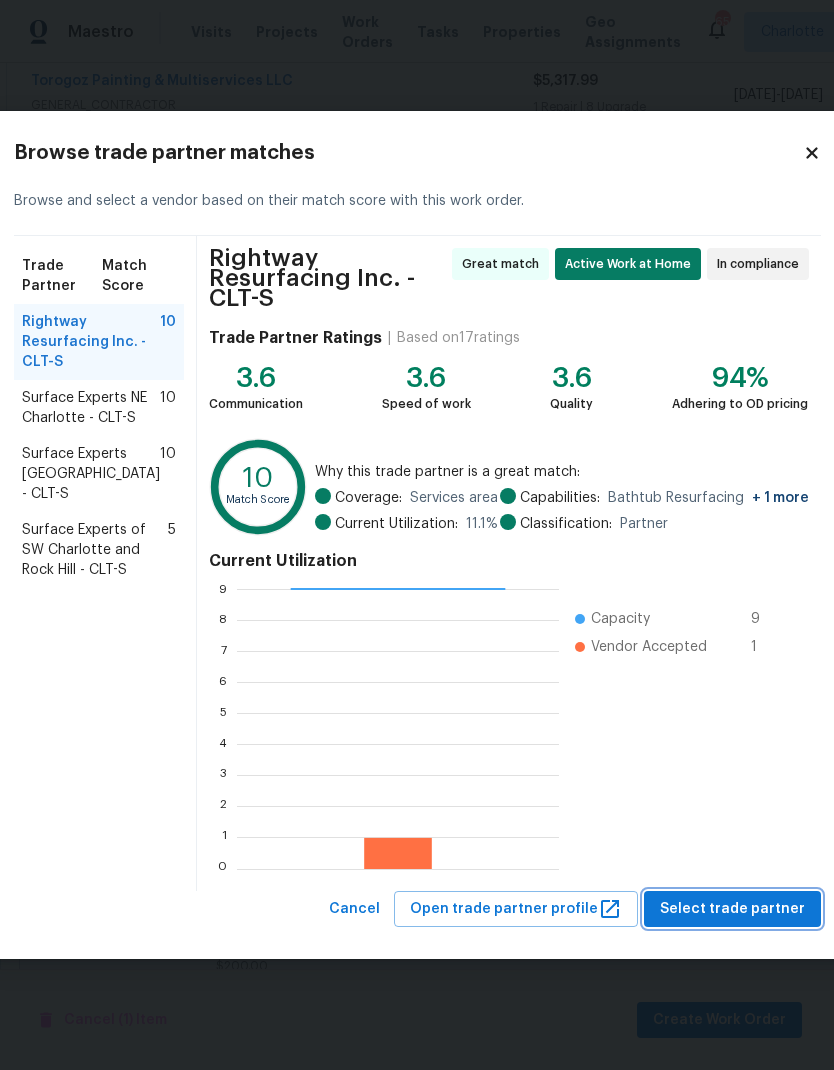 click on "Select trade partner" at bounding box center [732, 909] 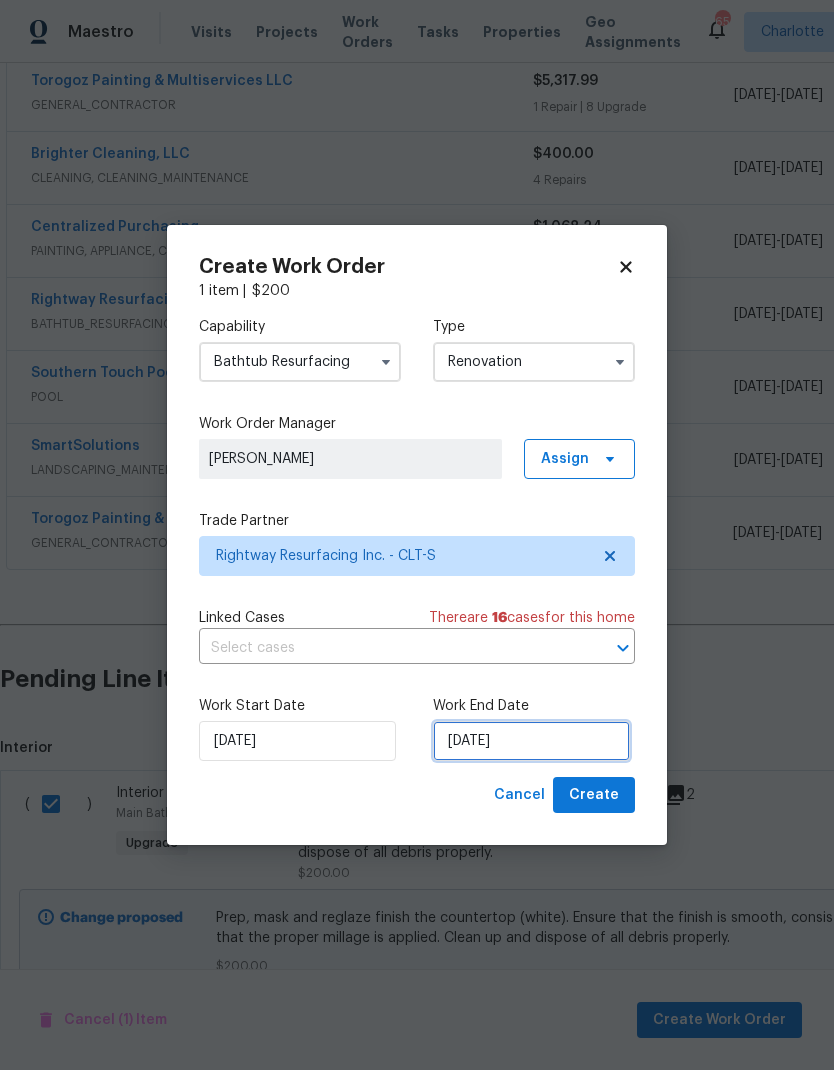 click on "7/17/2025" at bounding box center (531, 741) 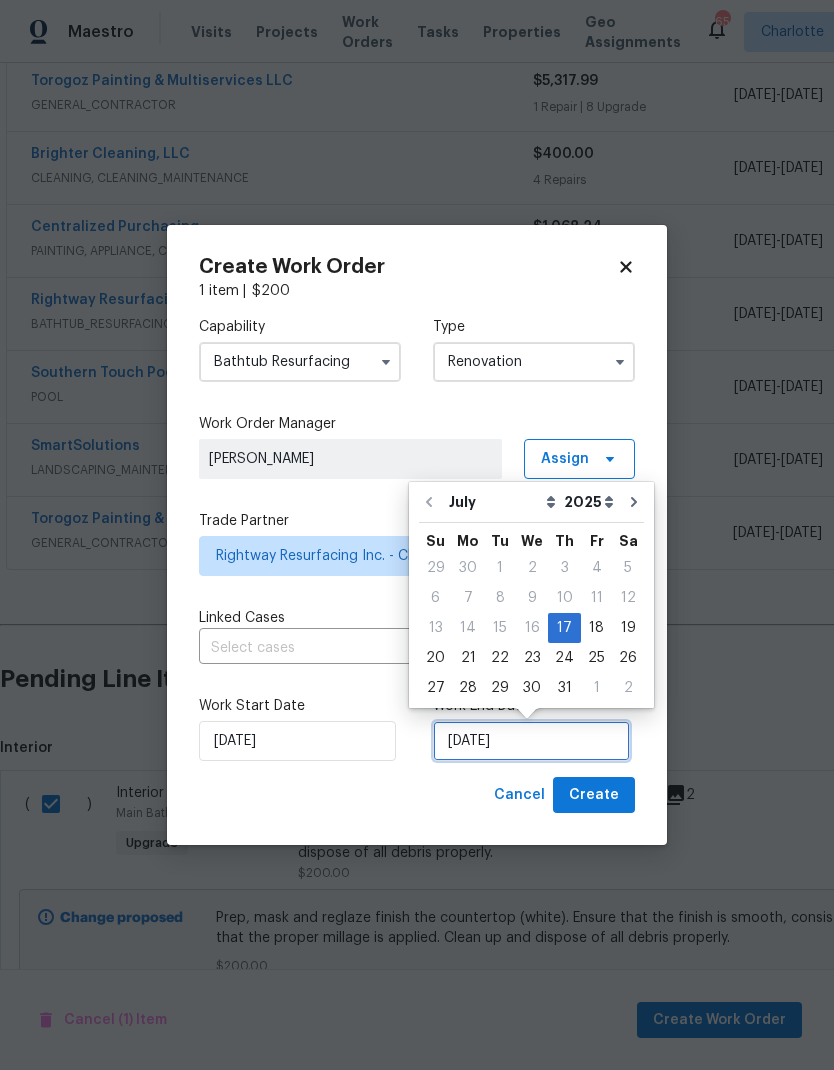 scroll, scrollTop: 15, scrollLeft: 0, axis: vertical 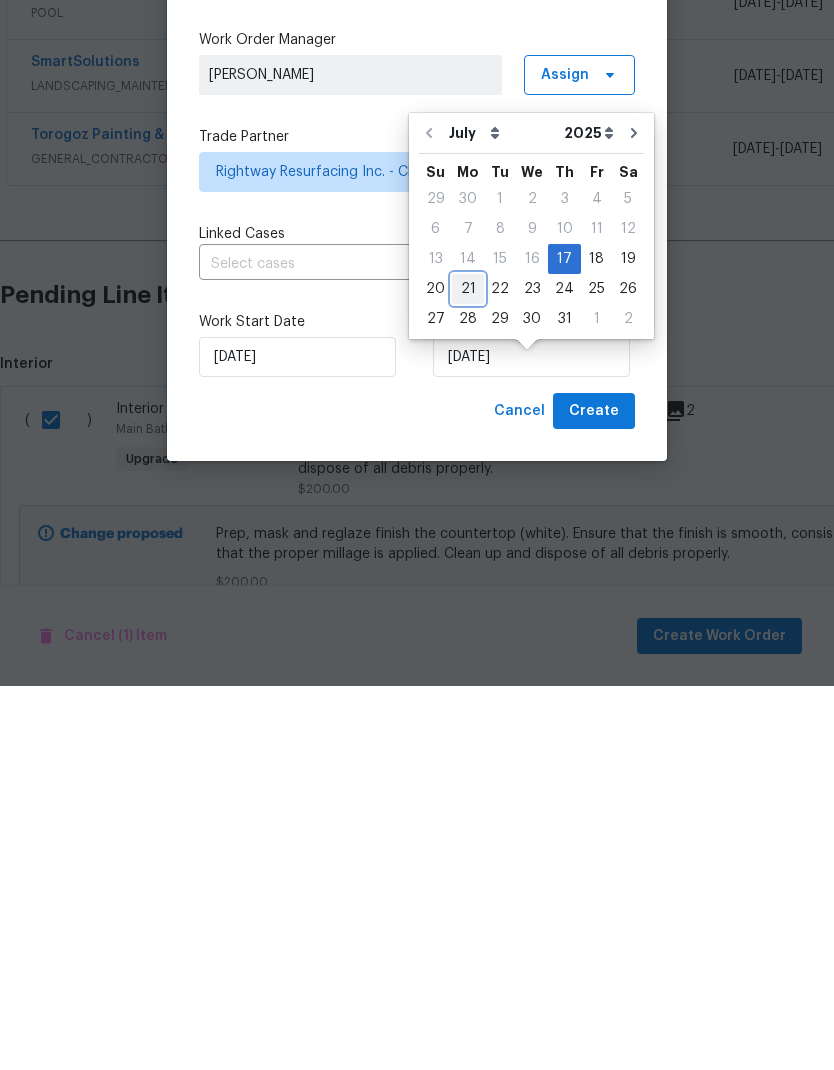 click on "21" at bounding box center (468, 673) 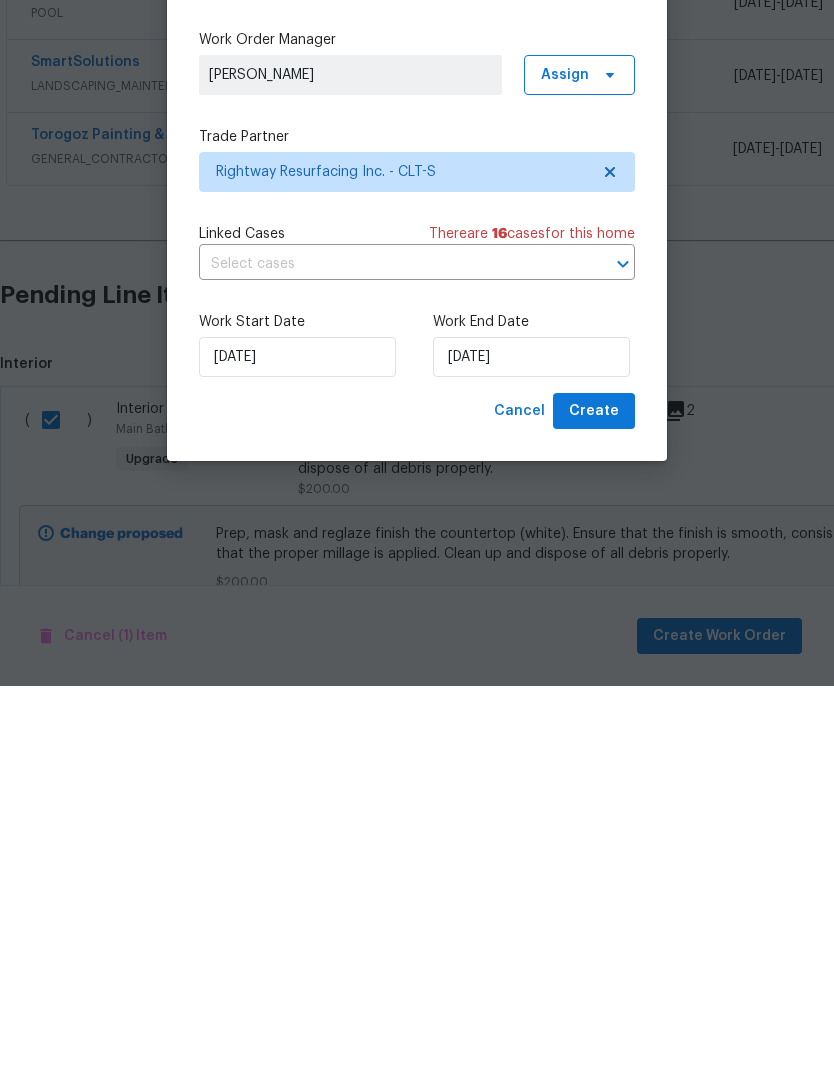 scroll, scrollTop: 80, scrollLeft: 0, axis: vertical 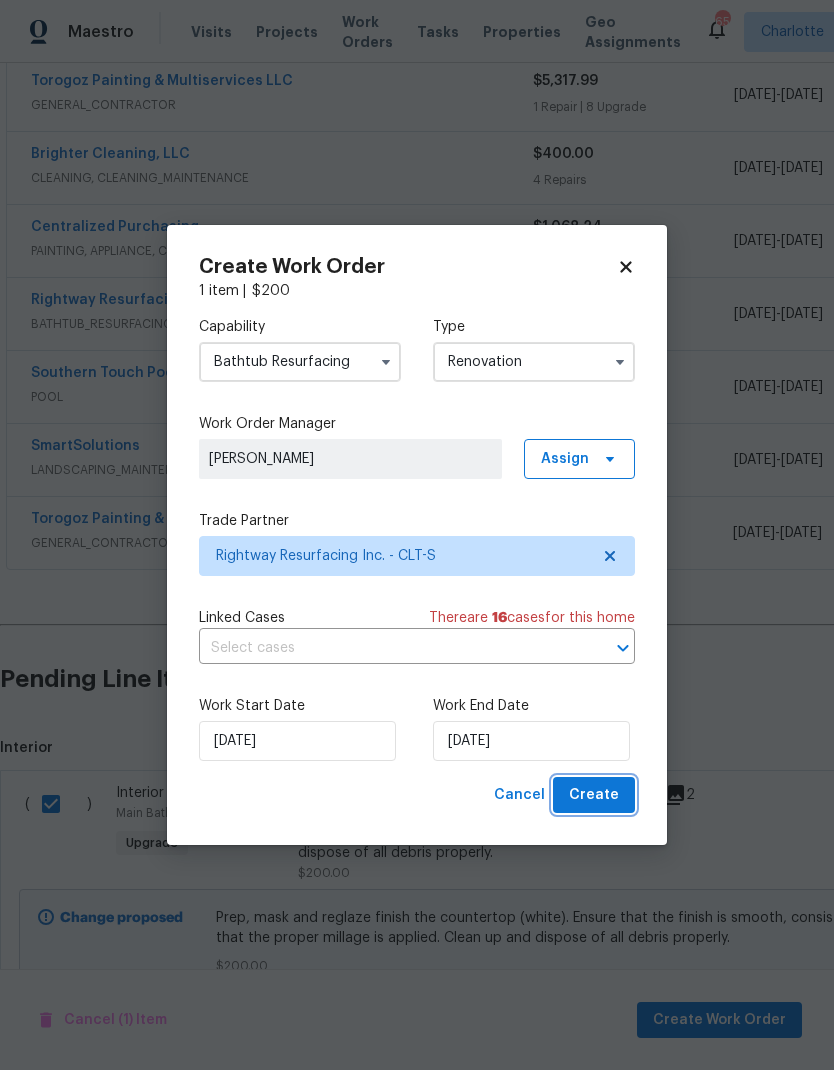 click on "Create" at bounding box center [594, 795] 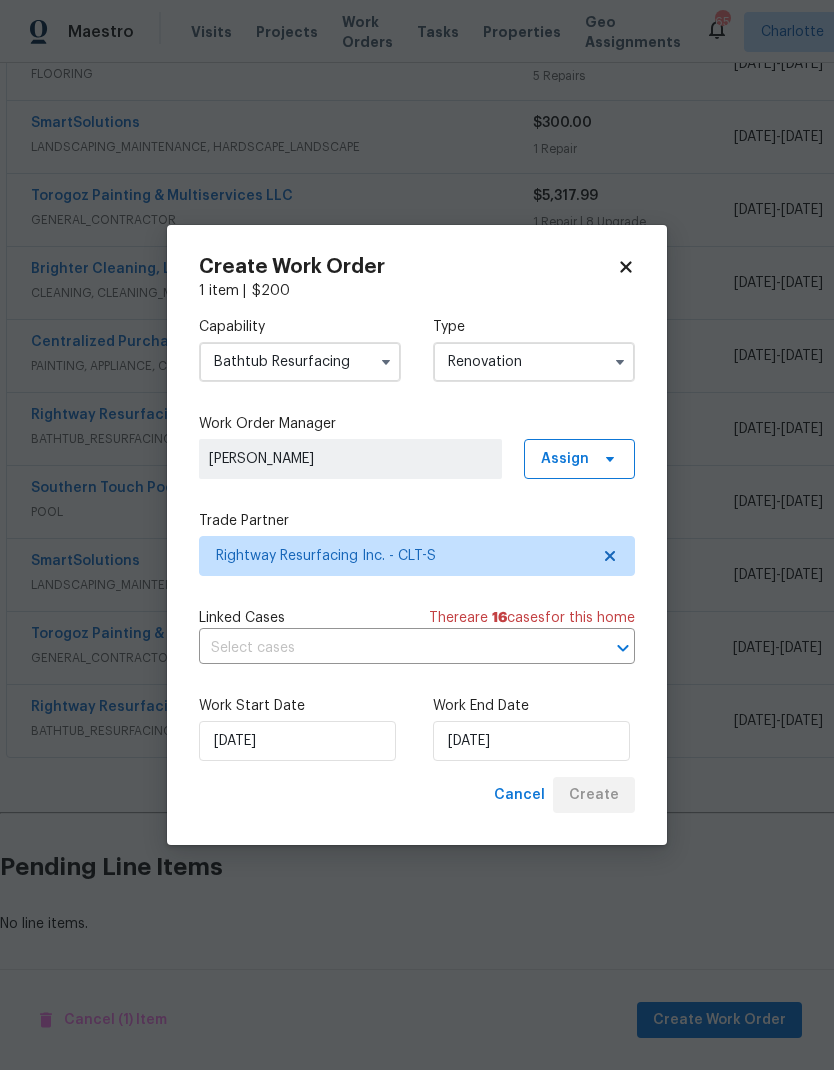 scroll, scrollTop: 557, scrollLeft: 0, axis: vertical 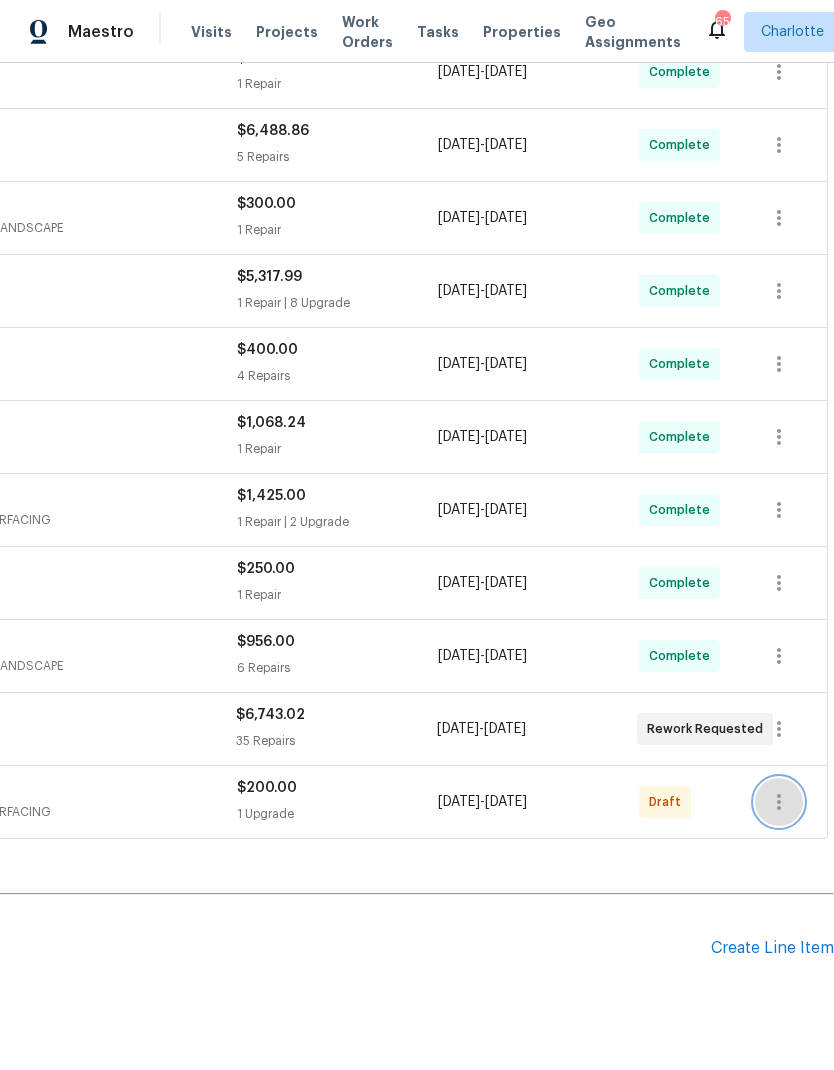 click 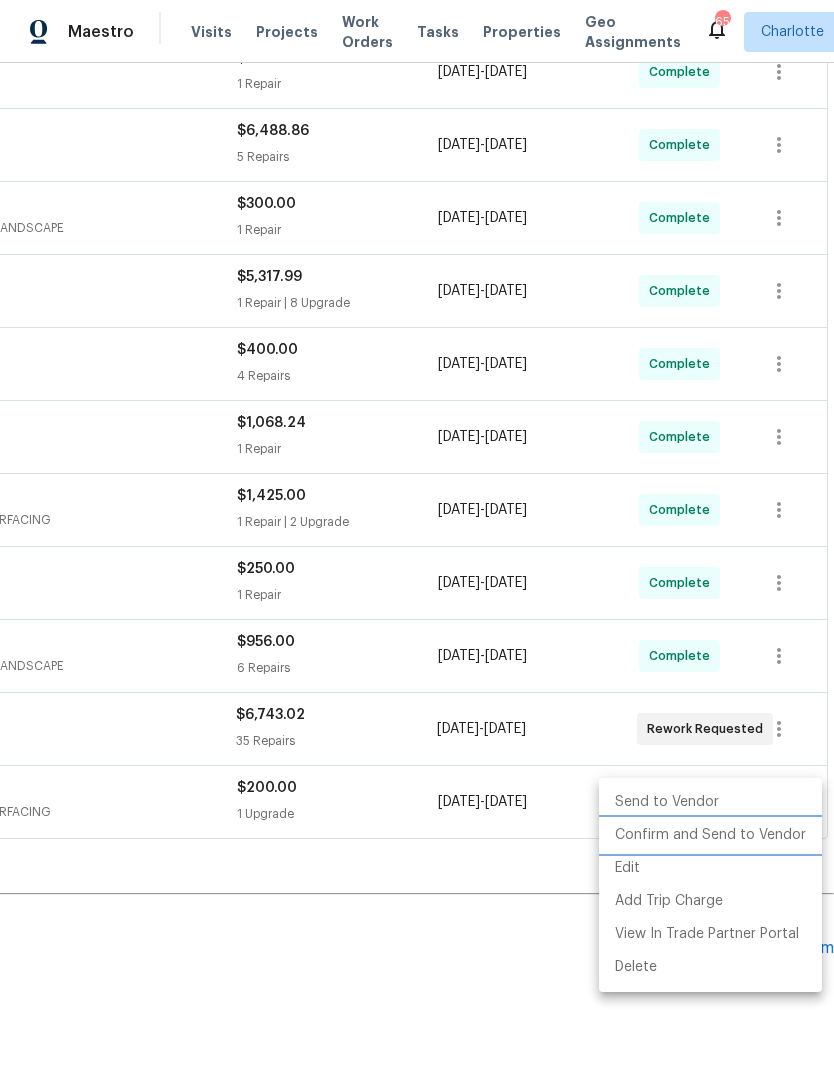 click on "Confirm and Send to Vendor" at bounding box center (710, 835) 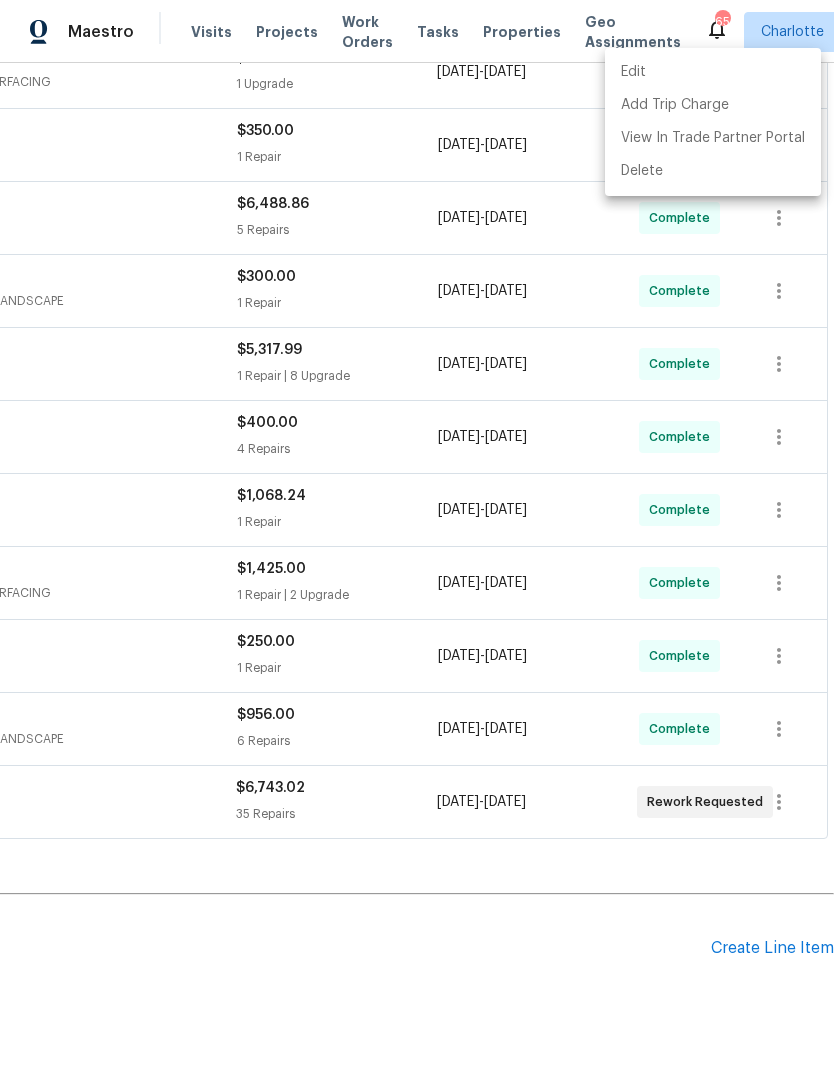 click at bounding box center (417, 535) 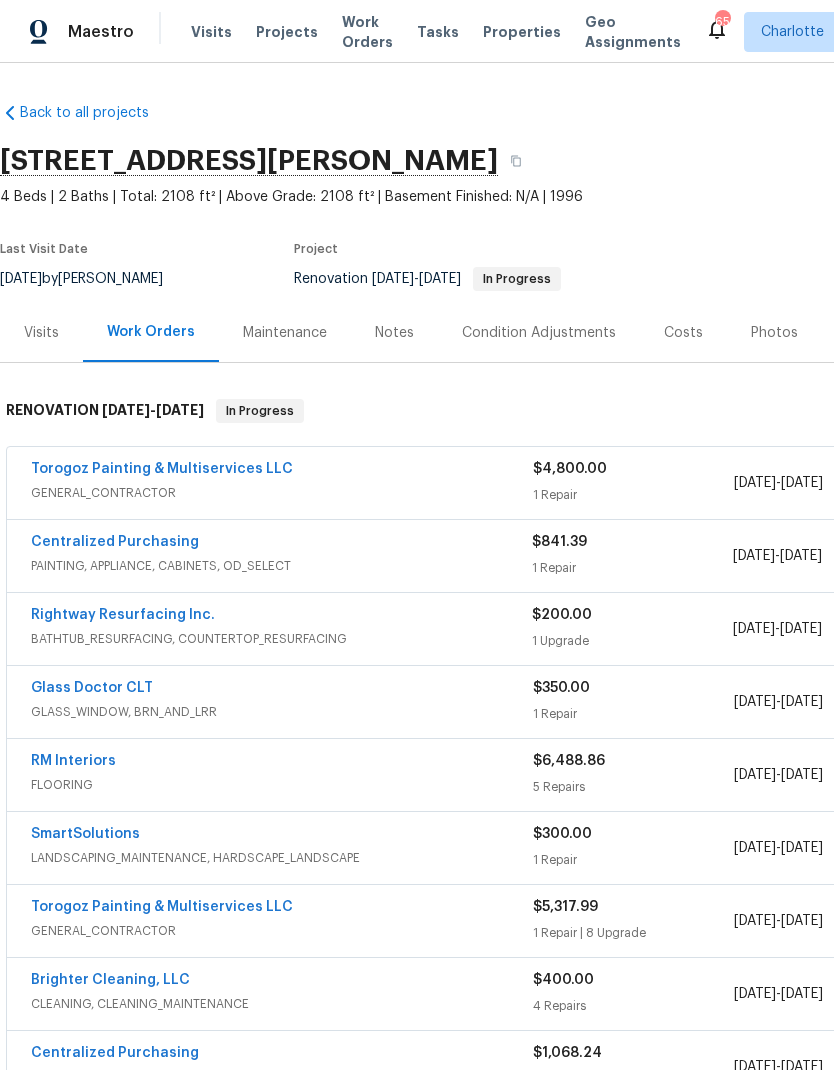scroll, scrollTop: 0, scrollLeft: 0, axis: both 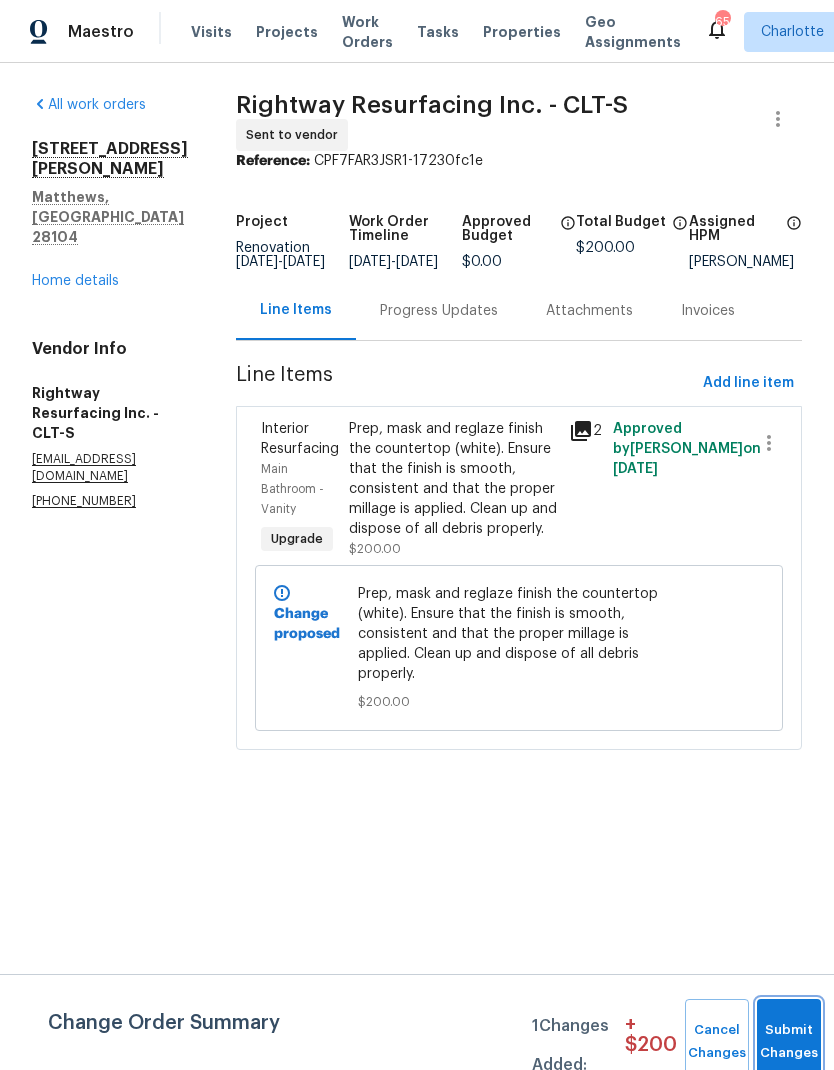 click on "Submit Changes" at bounding box center [789, 1042] 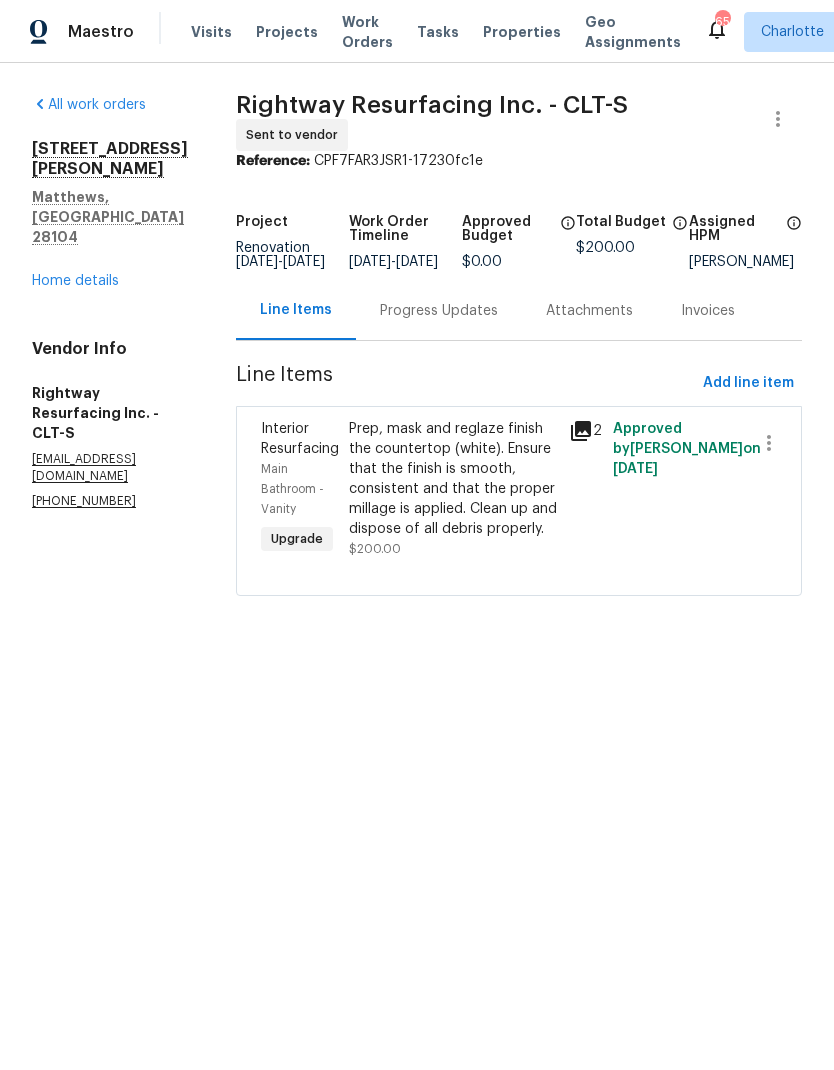 click on "Progress Updates" at bounding box center [439, 311] 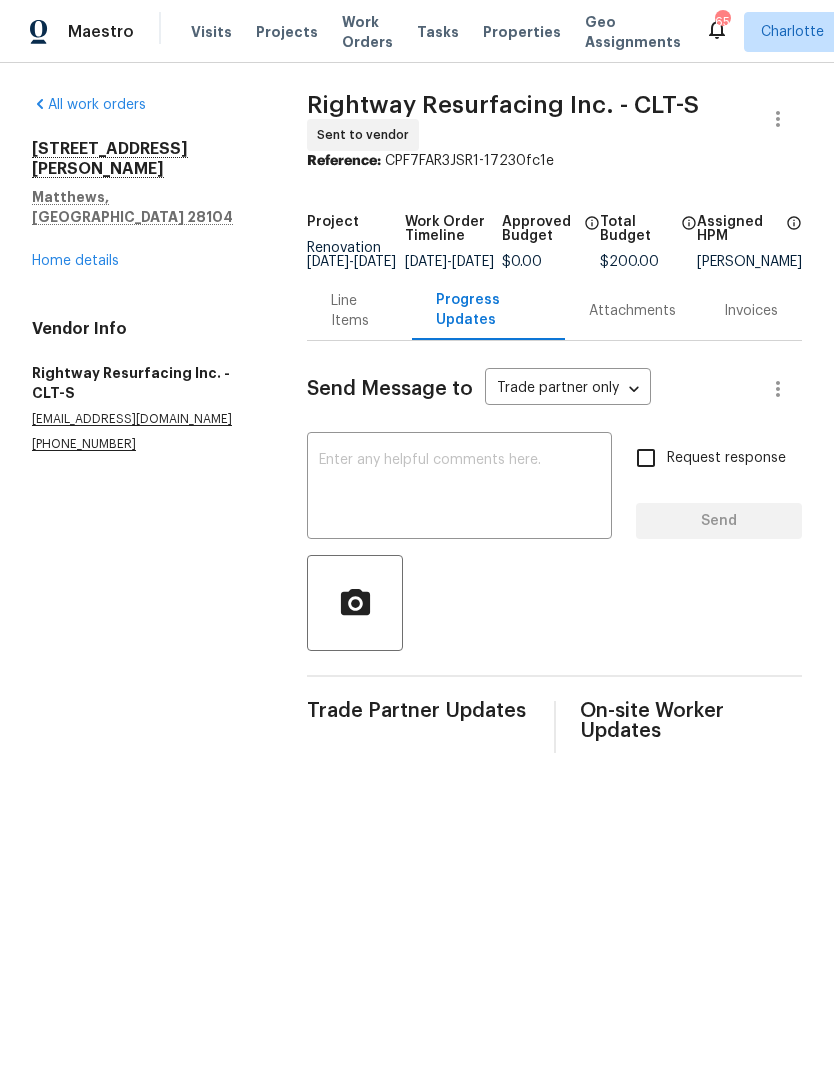 click at bounding box center [459, 488] 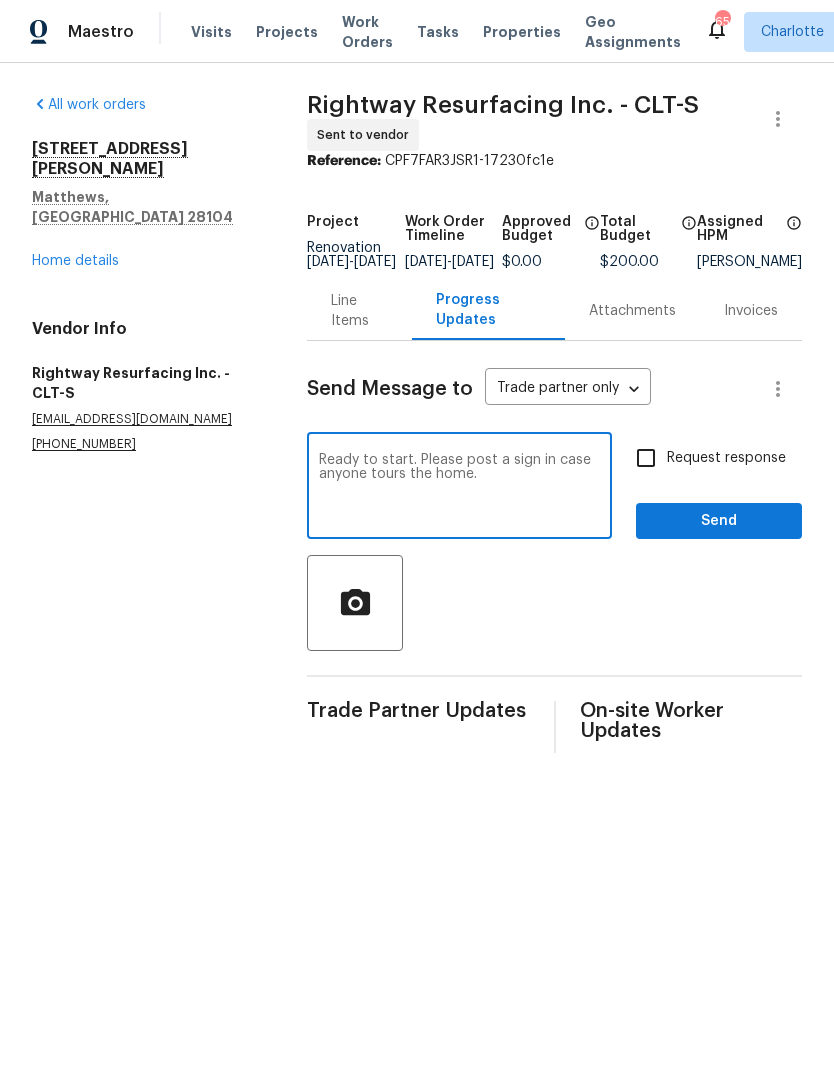type on "Ready to start. Please post a sign in case anyone tours the home." 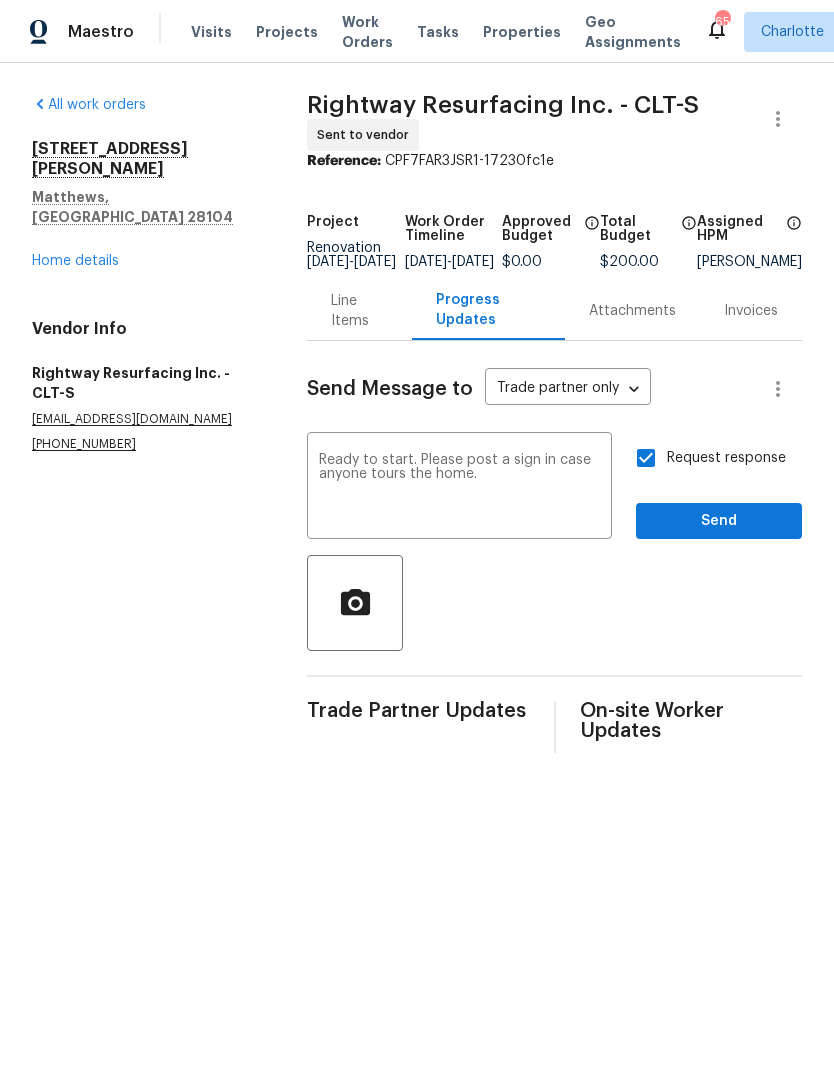 click on "Ready to start. Please post a sign in case anyone tours the home." at bounding box center (459, 488) 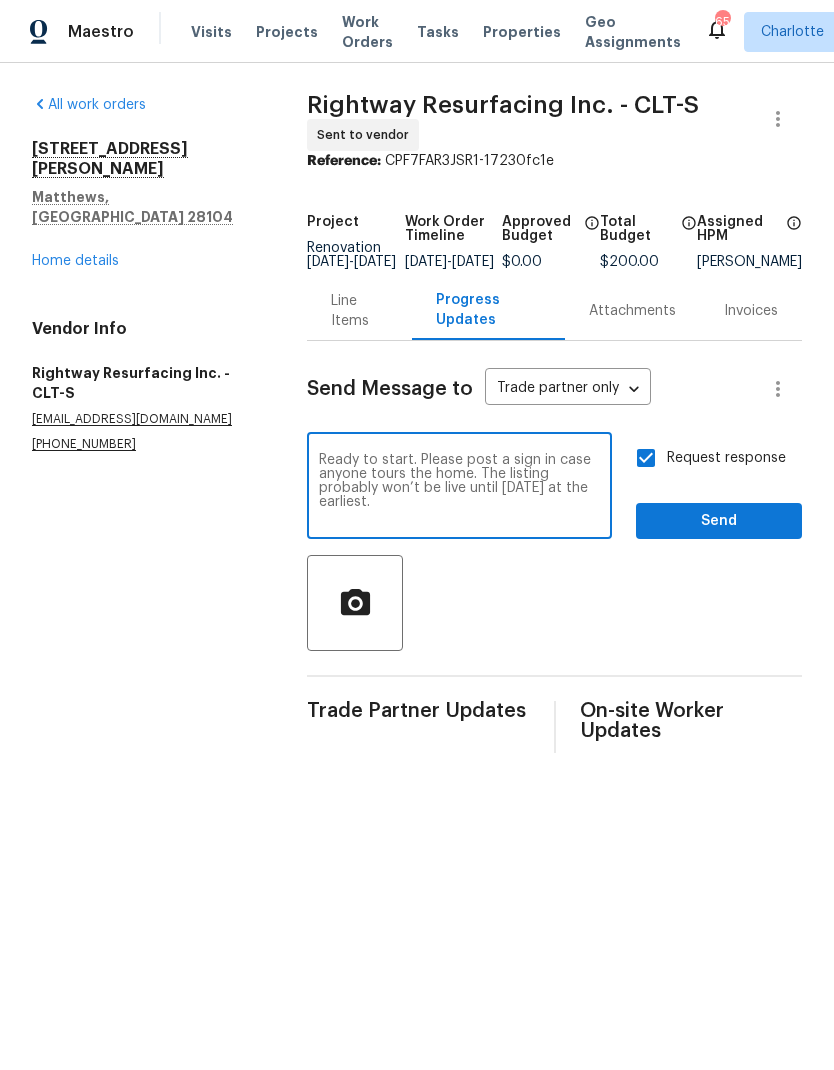 type on "Ready to start. Please post a sign in case anyone tours the home. The listing probably won’t be live until Monday at the earliest." 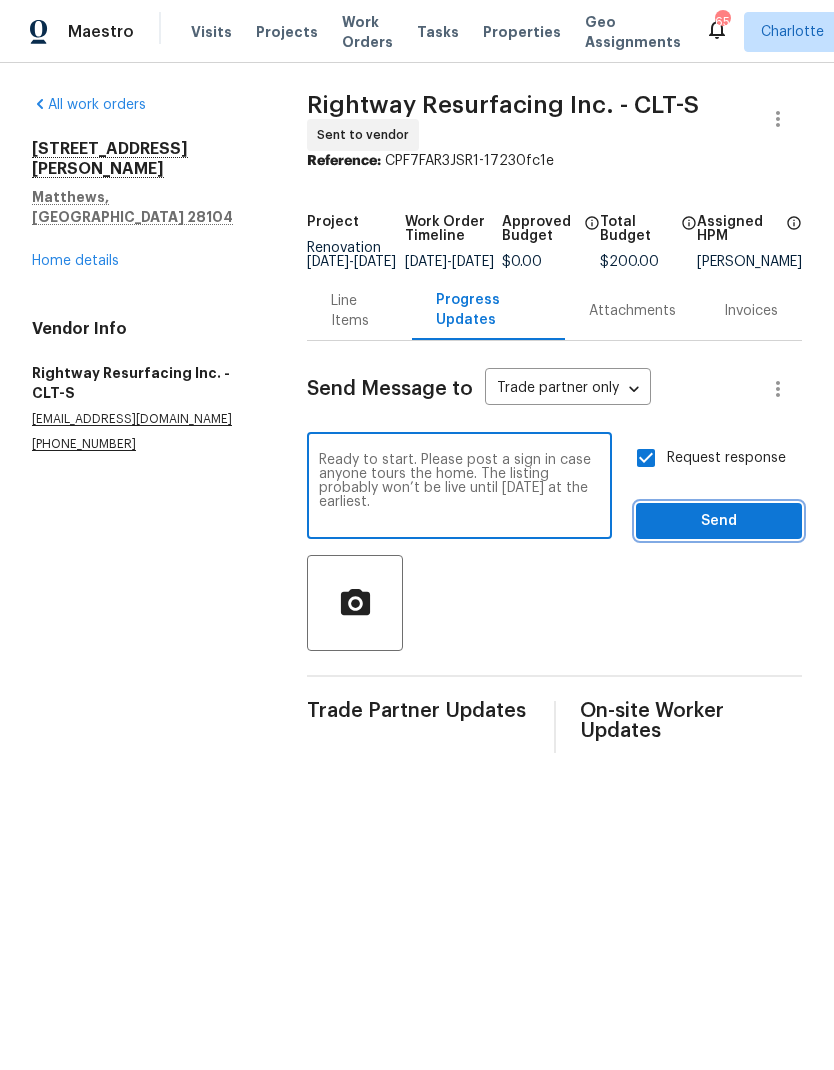 click on "Send" at bounding box center (719, 521) 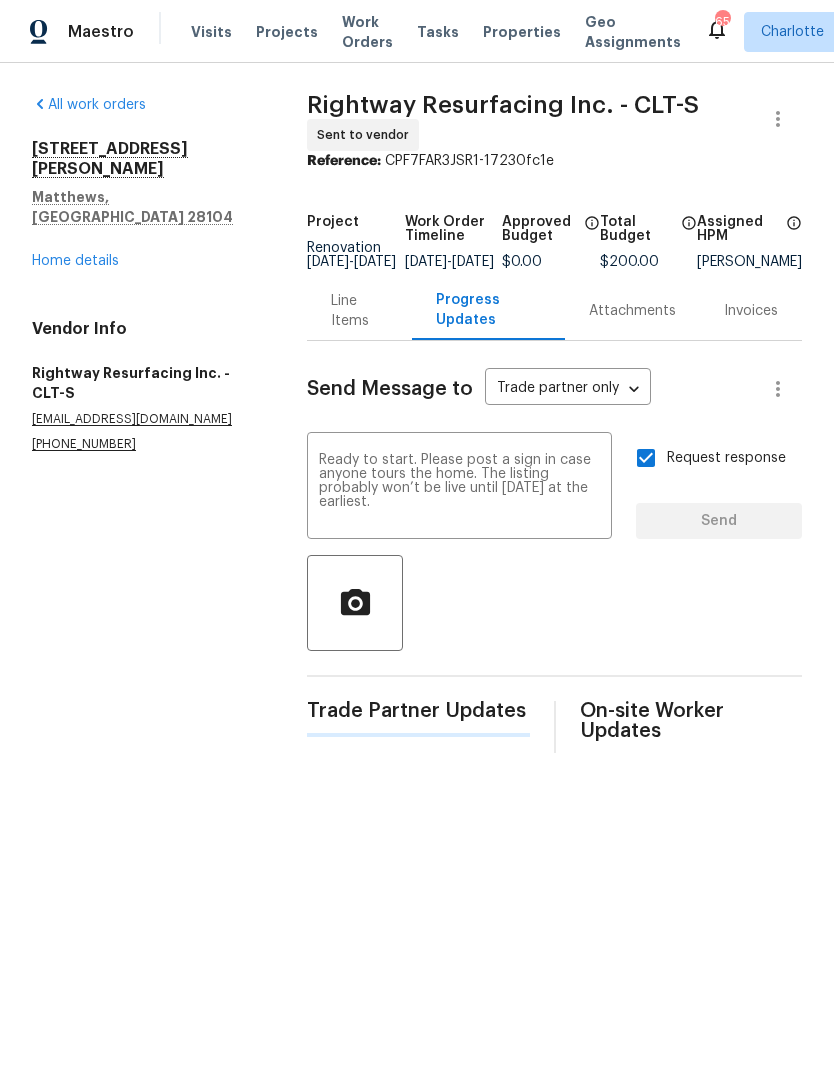 type 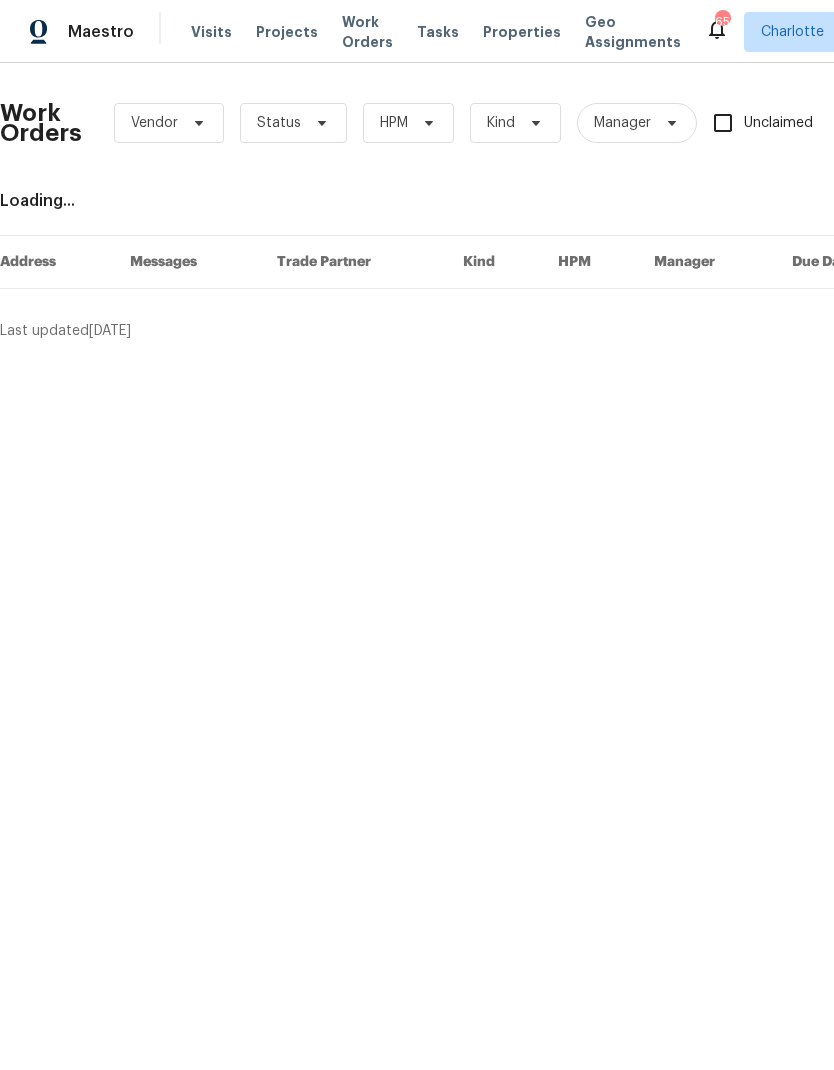 scroll, scrollTop: 0, scrollLeft: 0, axis: both 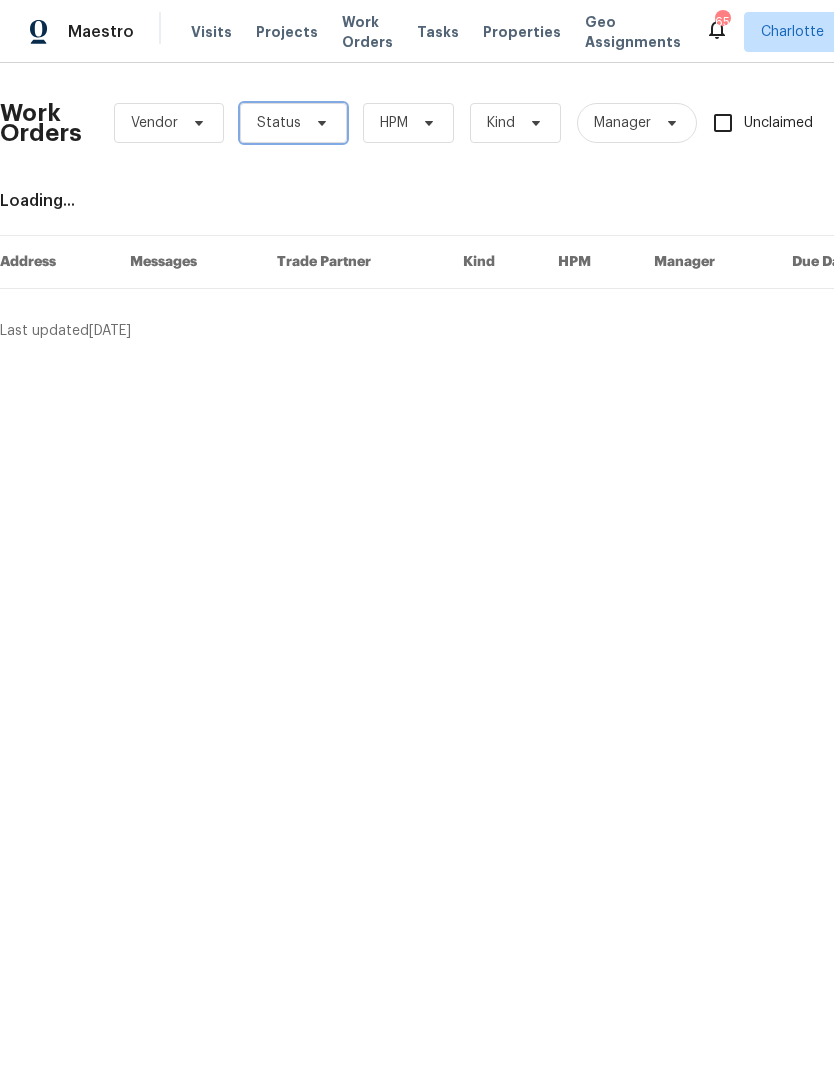 click on "Status" at bounding box center [293, 123] 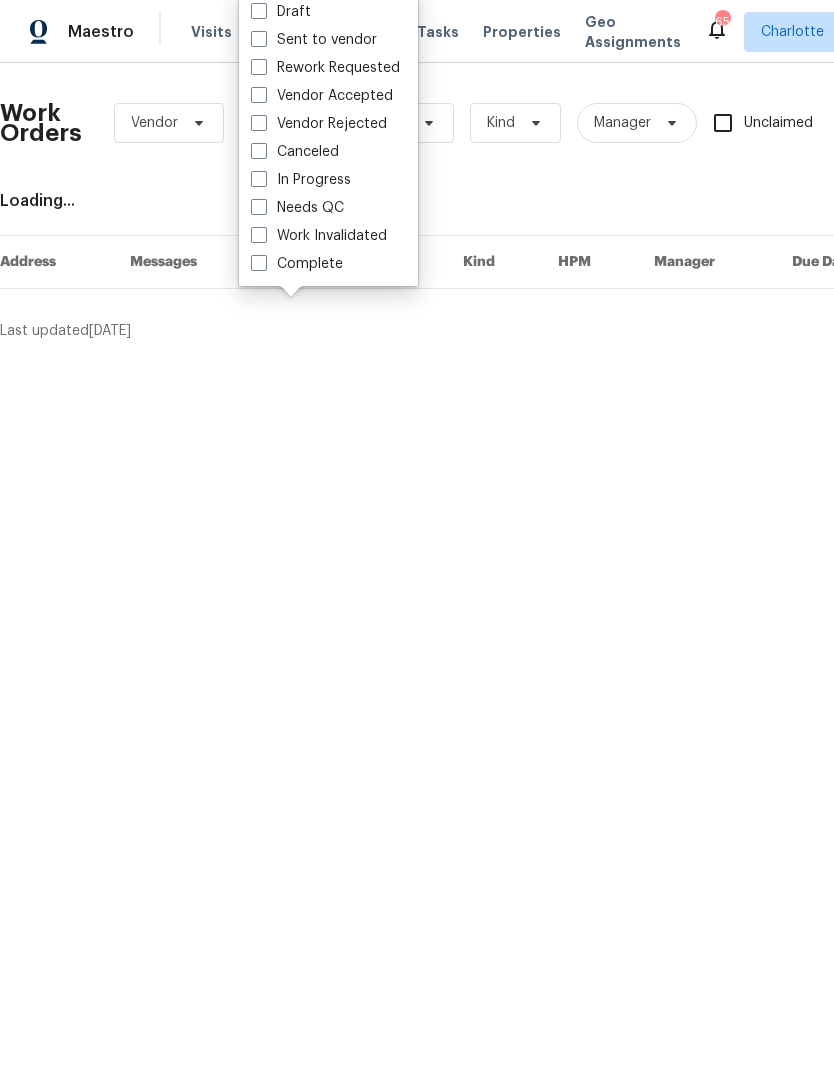 click on "Needs QC" at bounding box center [297, 208] 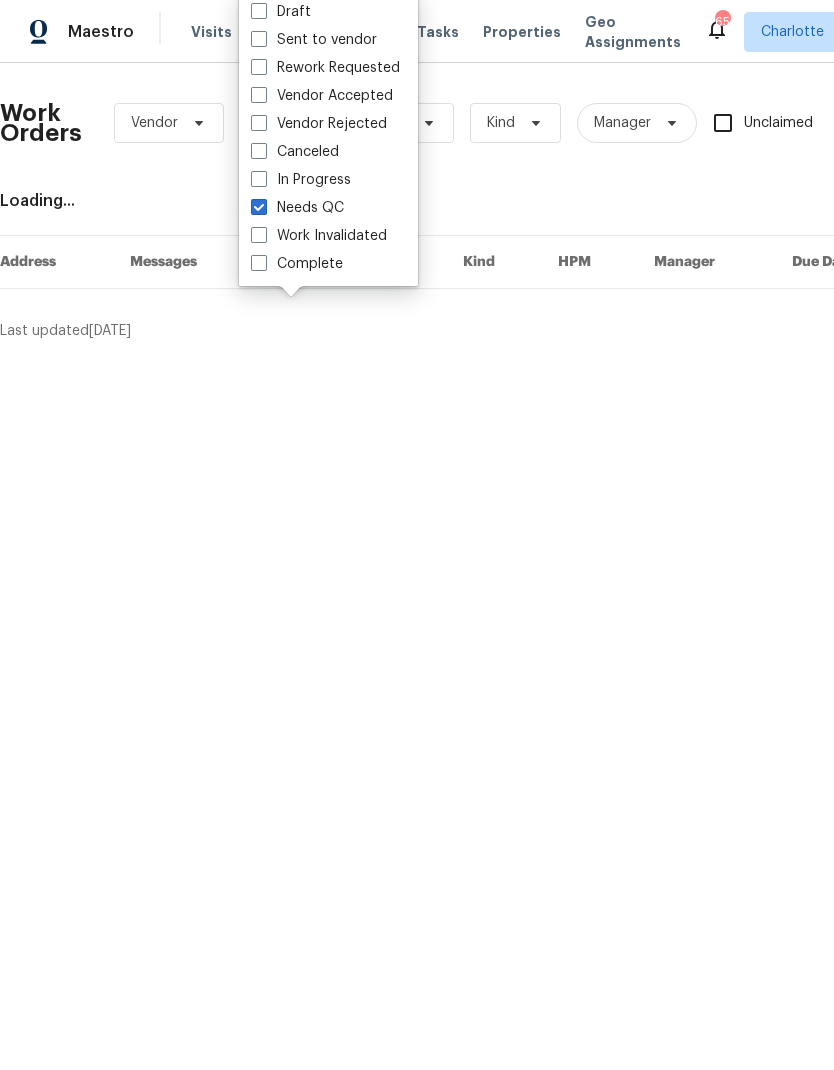 checkbox on "true" 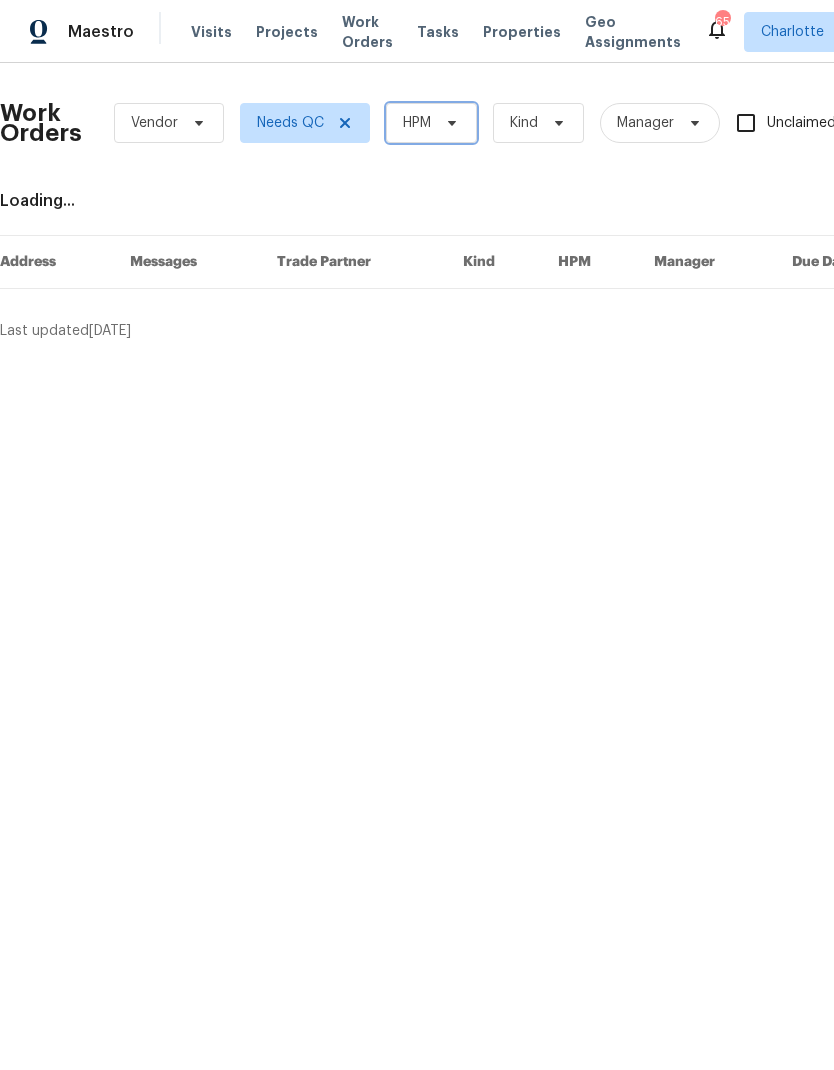 click on "HPM" at bounding box center [431, 123] 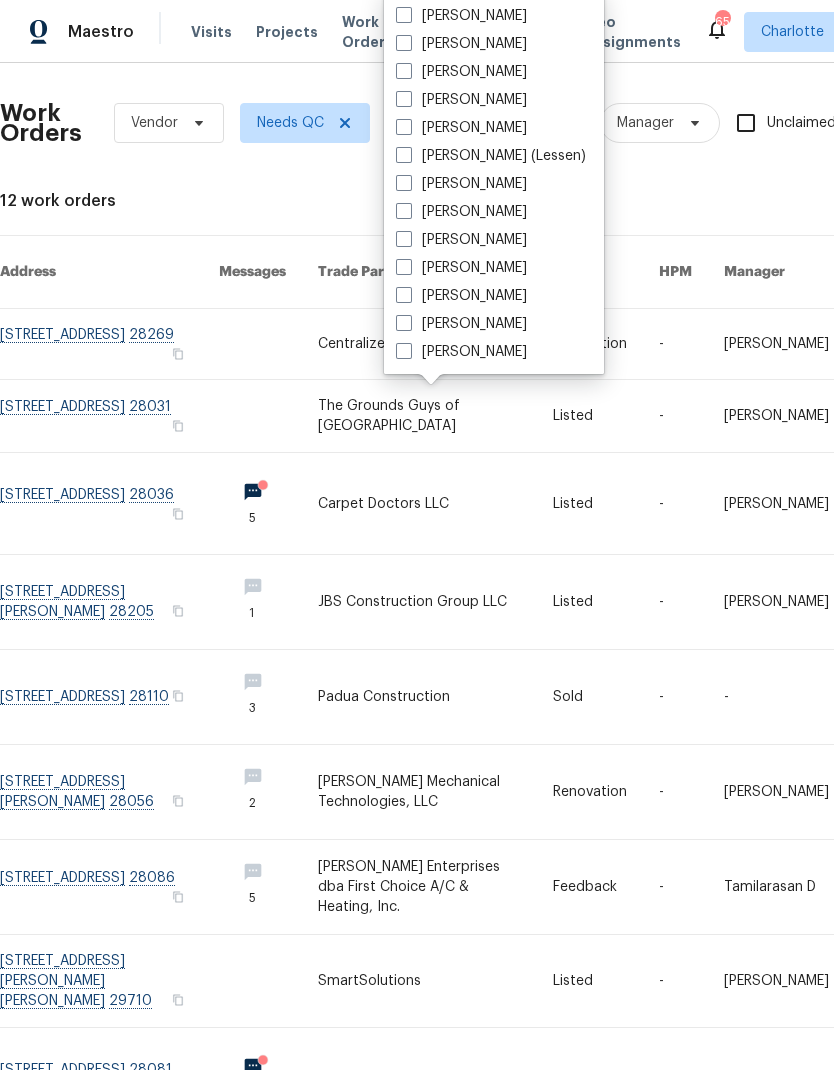 scroll, scrollTop: 248, scrollLeft: 0, axis: vertical 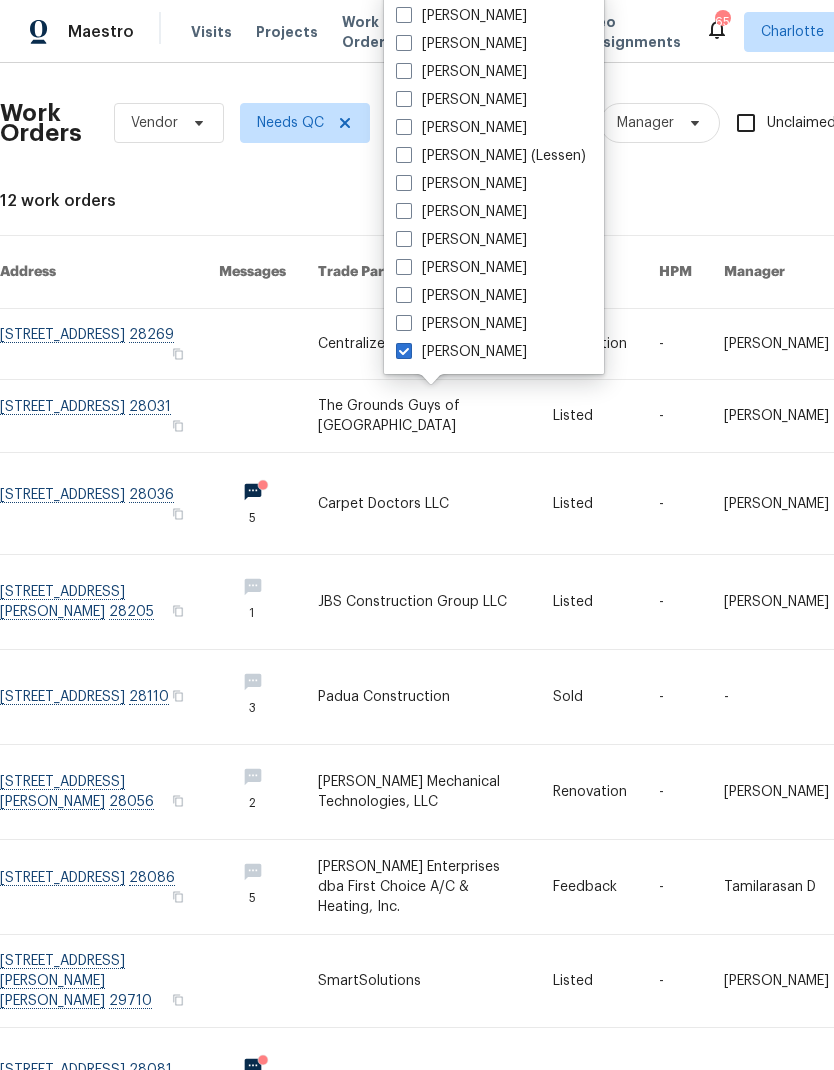 checkbox on "true" 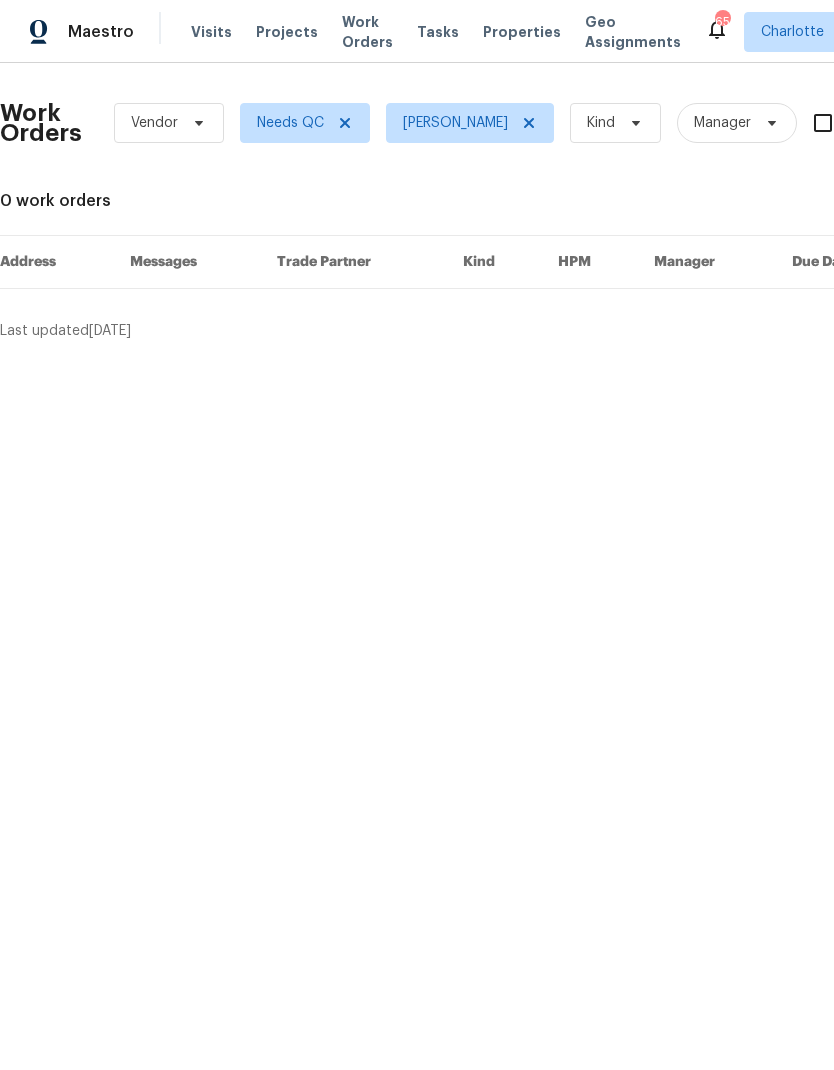 click on "Maestro" at bounding box center (101, 32) 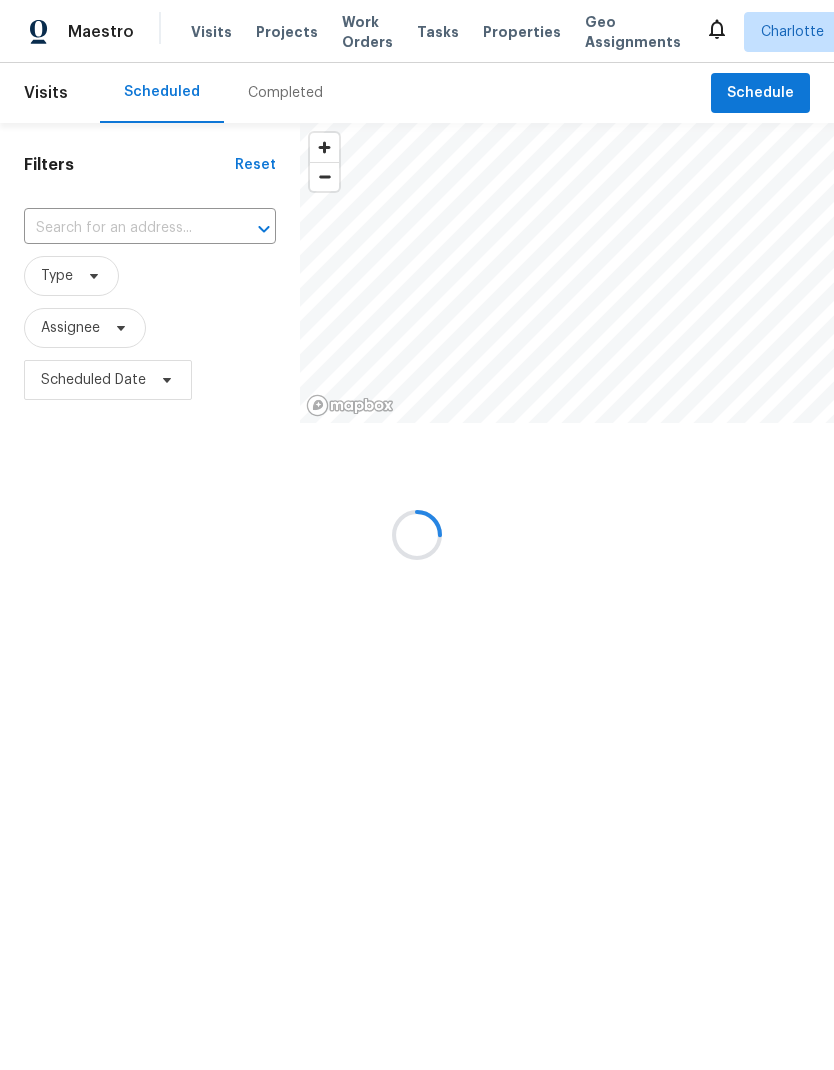scroll, scrollTop: 0, scrollLeft: 0, axis: both 